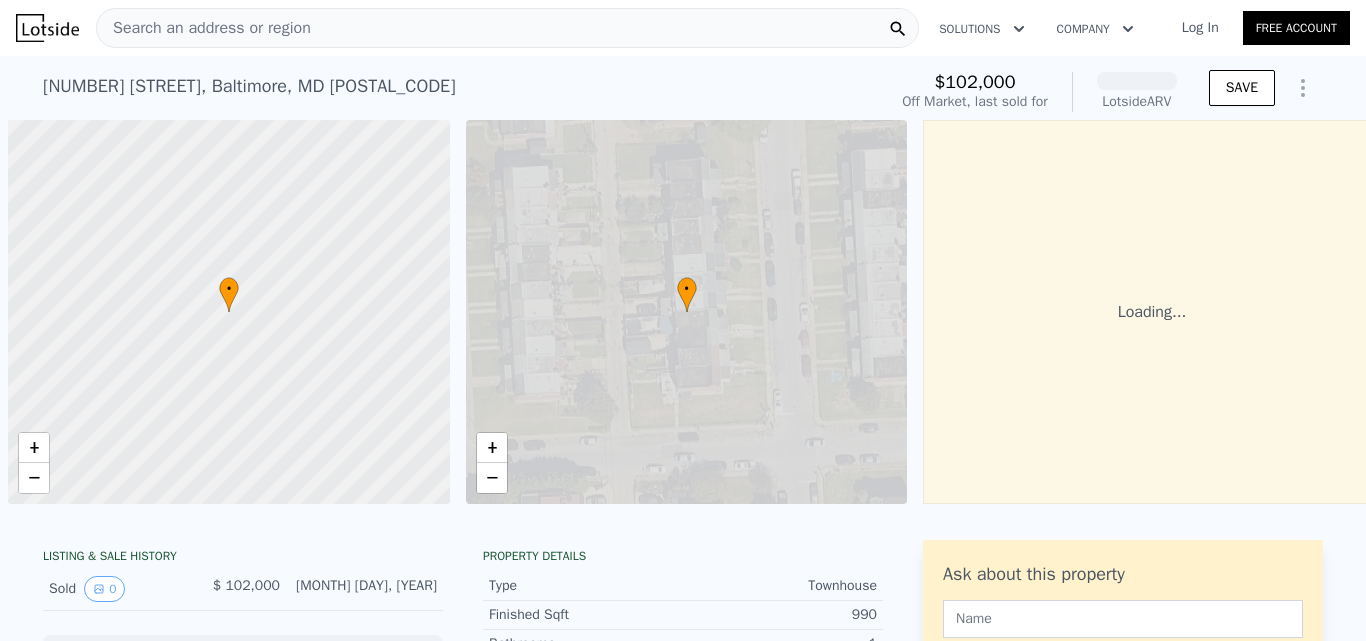 scroll, scrollTop: 0, scrollLeft: 0, axis: both 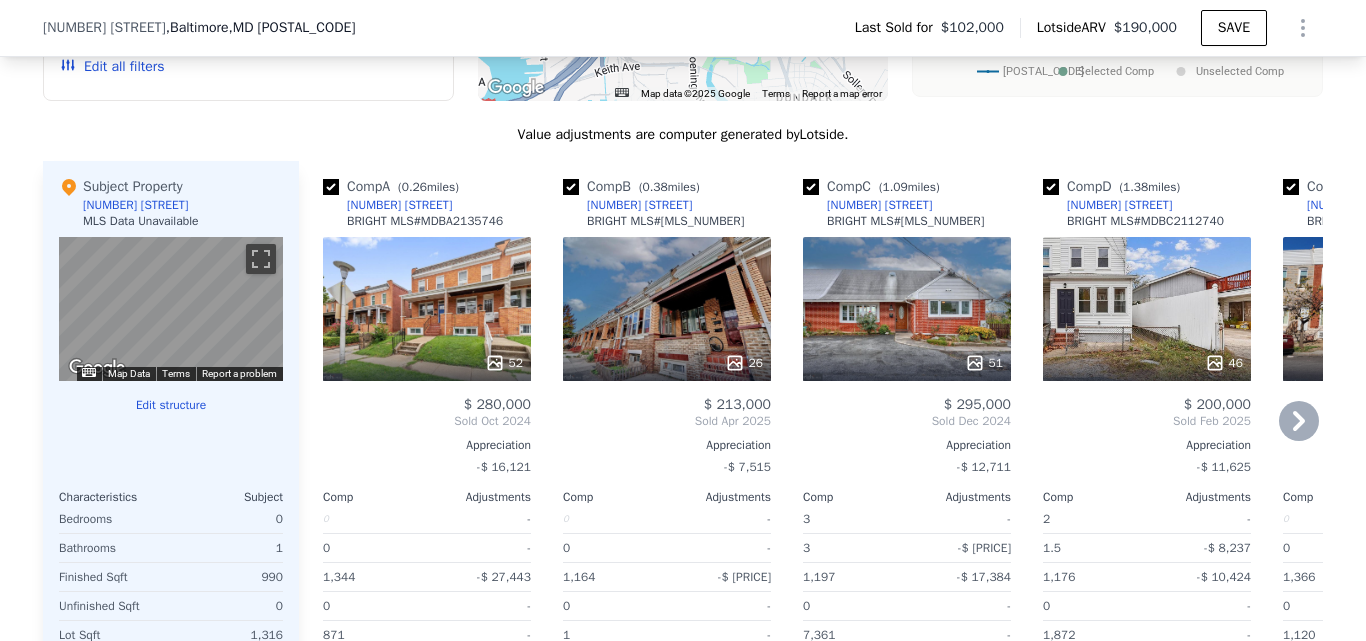 click at bounding box center (427, 363) 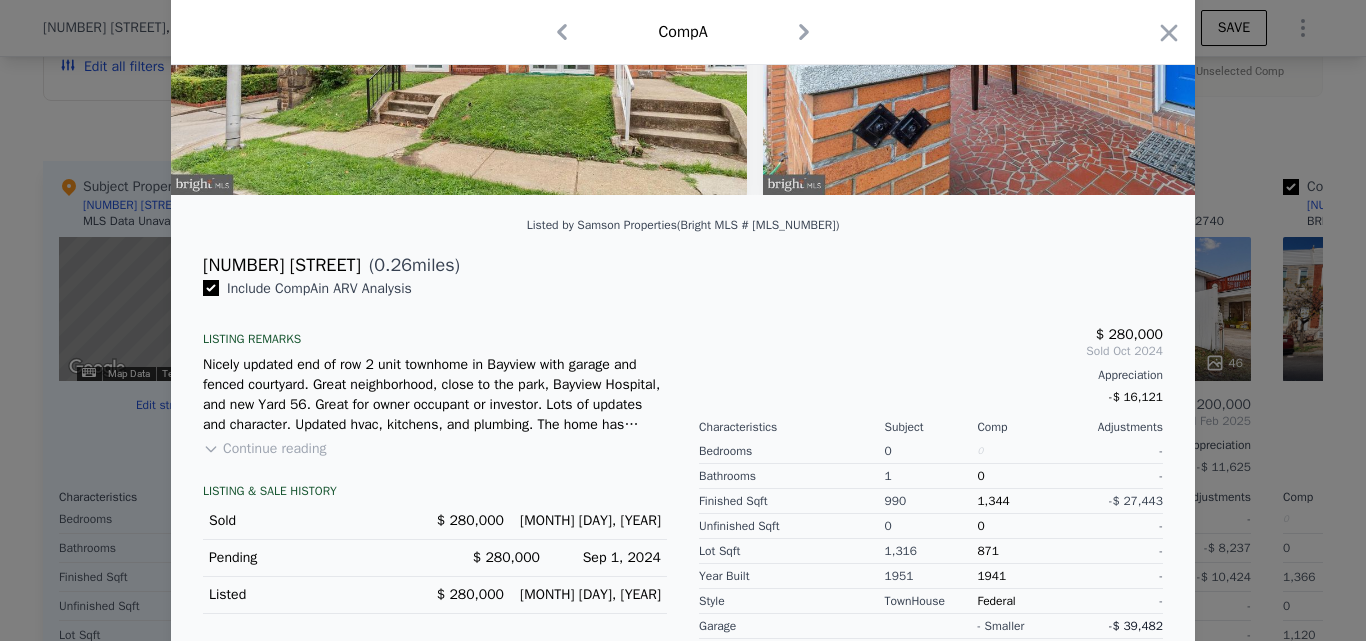 scroll, scrollTop: 370, scrollLeft: 0, axis: vertical 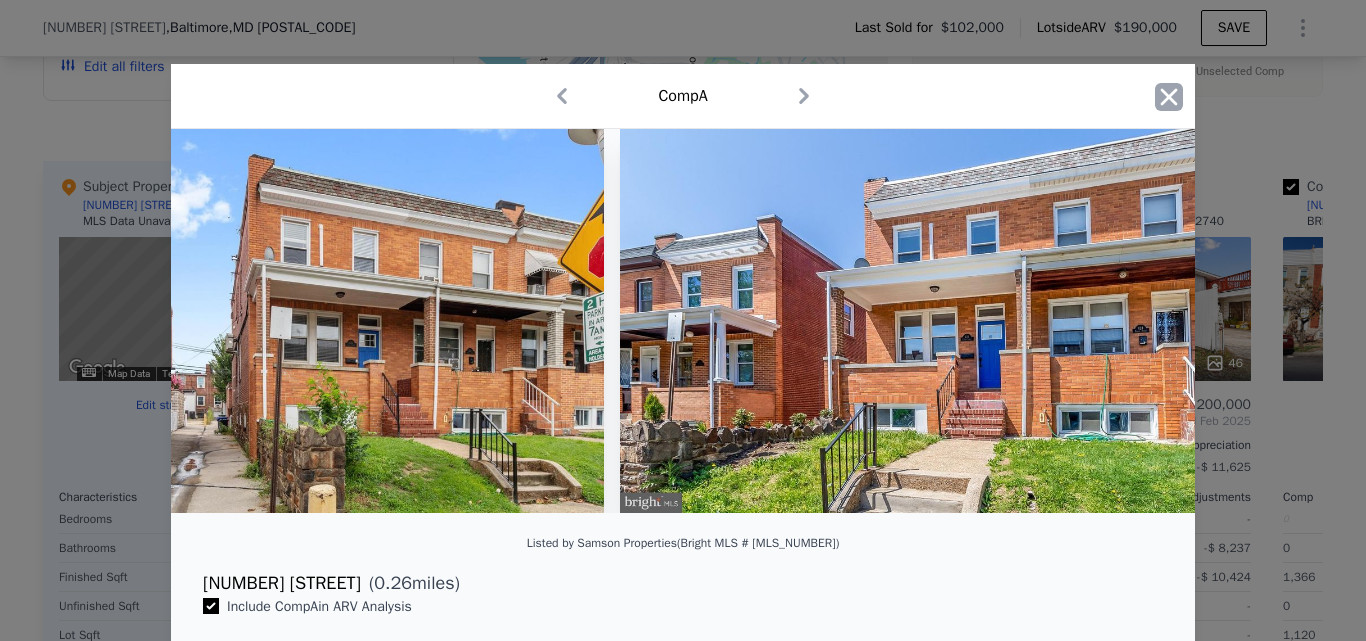 click 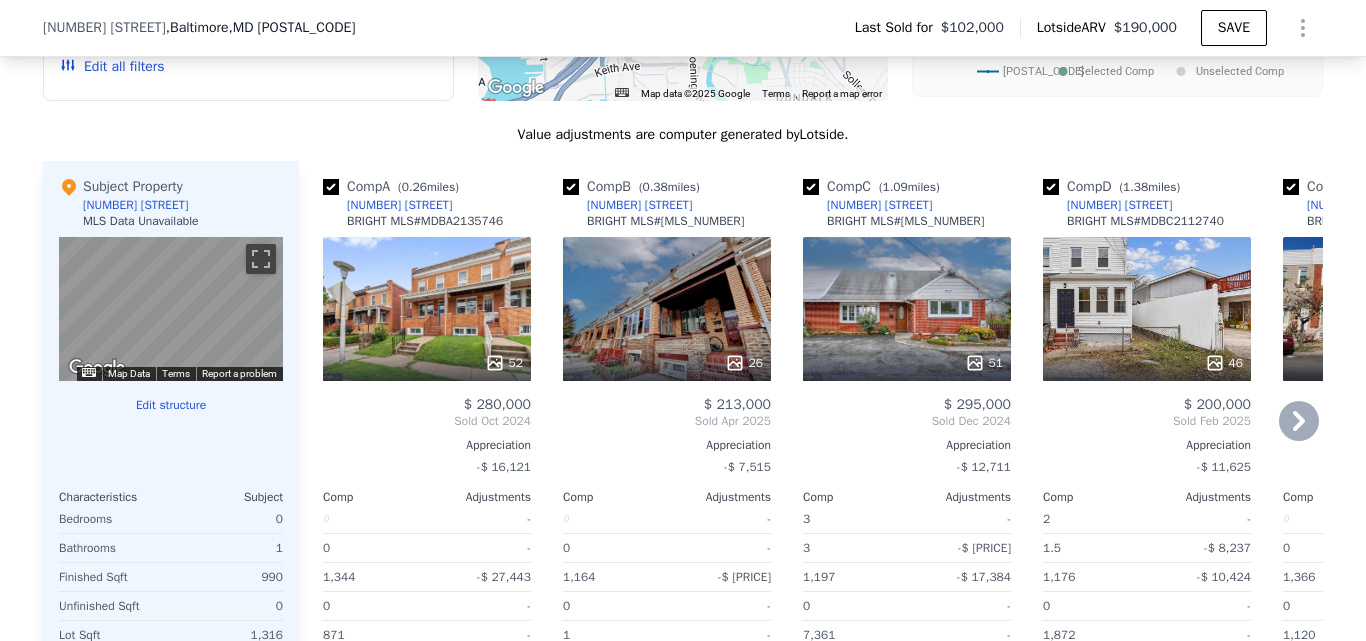 click on "26" at bounding box center (667, 309) 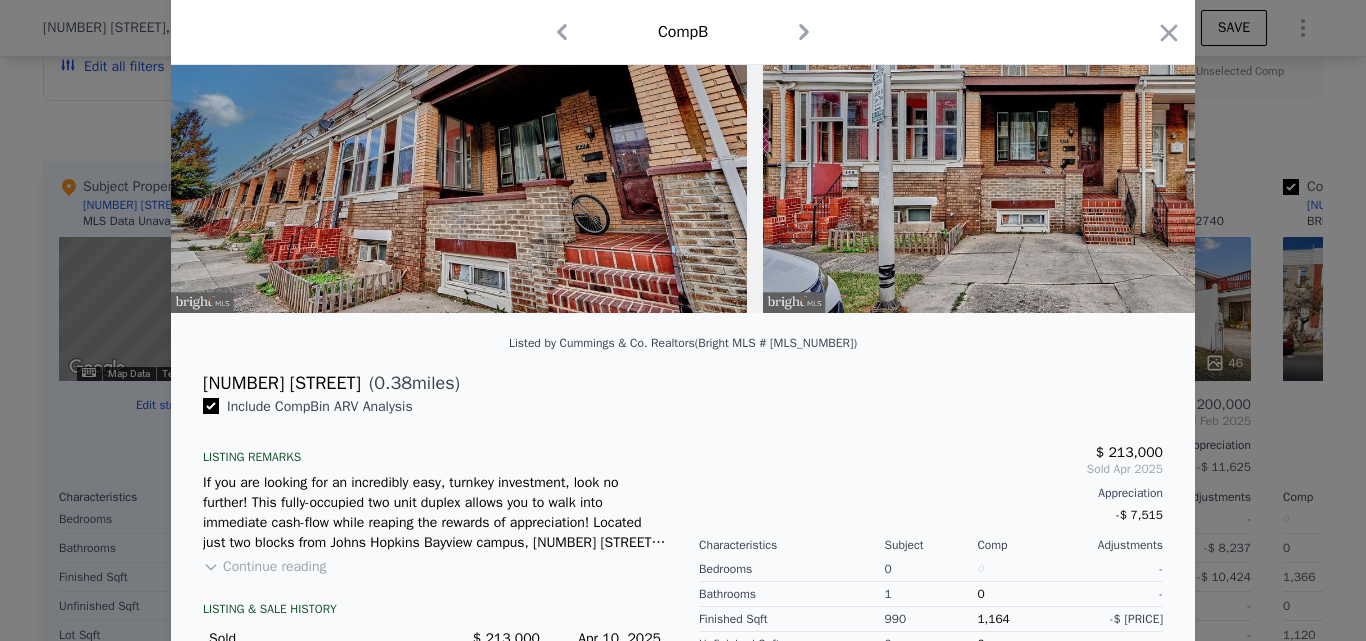 scroll, scrollTop: 106, scrollLeft: 0, axis: vertical 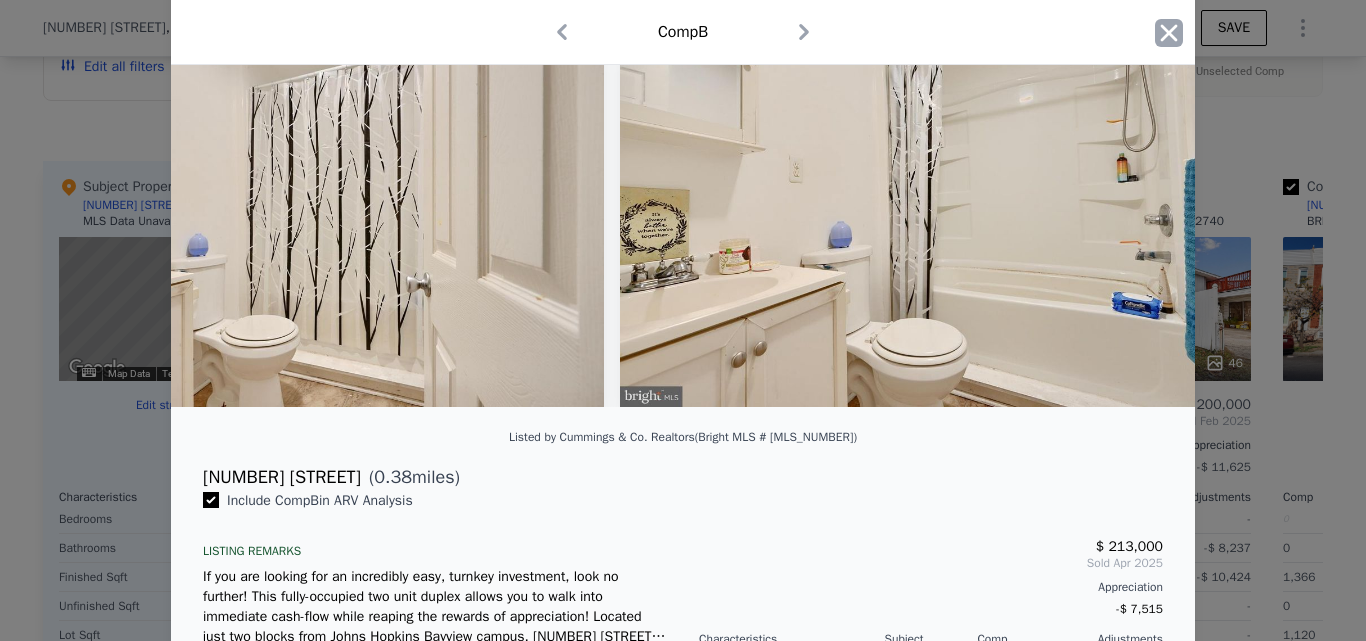 click 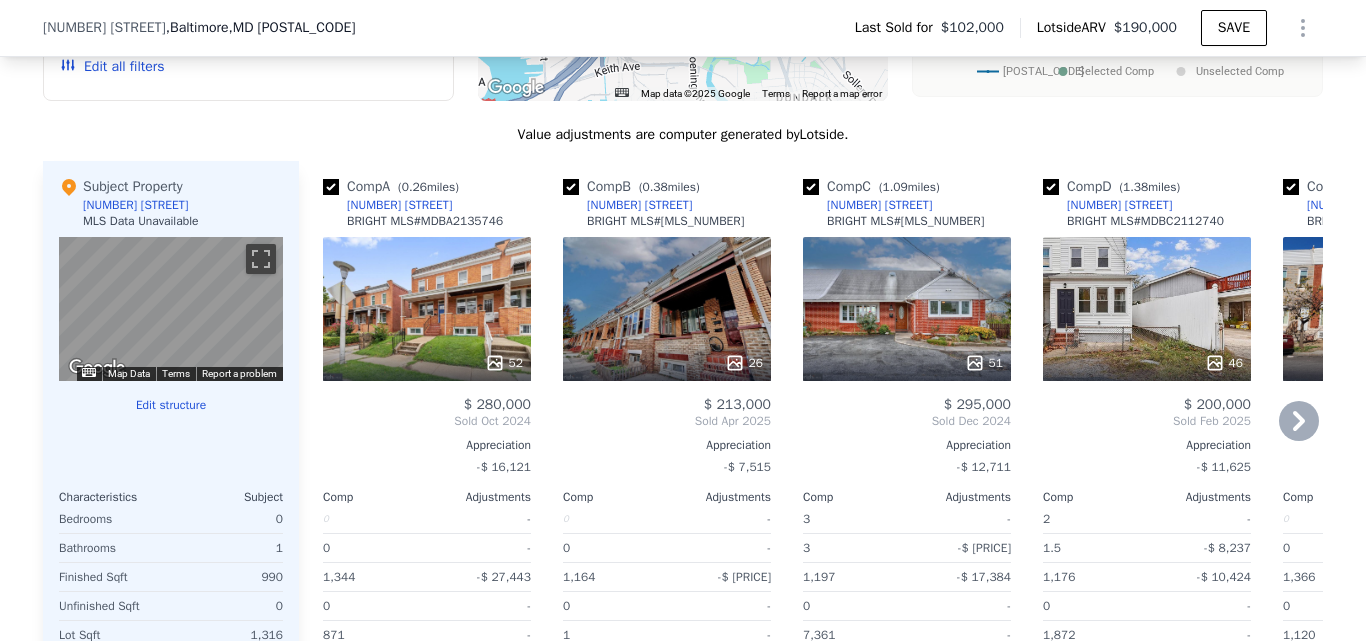 click 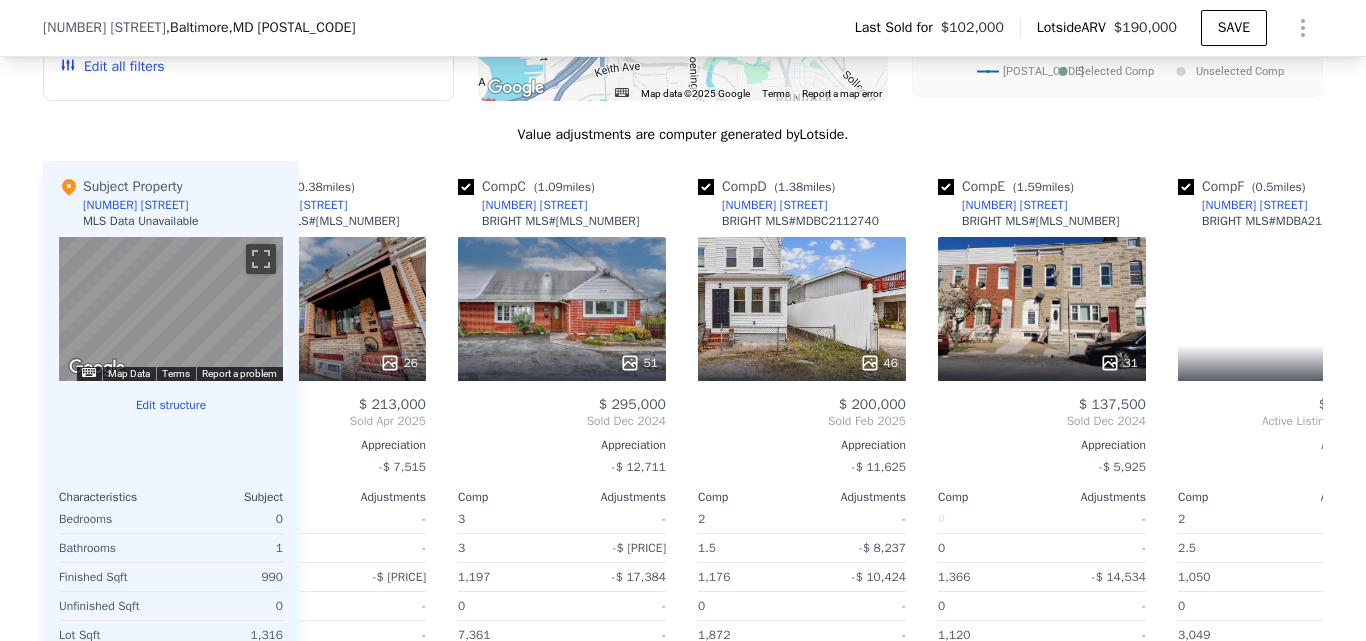 scroll, scrollTop: 0, scrollLeft: 464, axis: horizontal 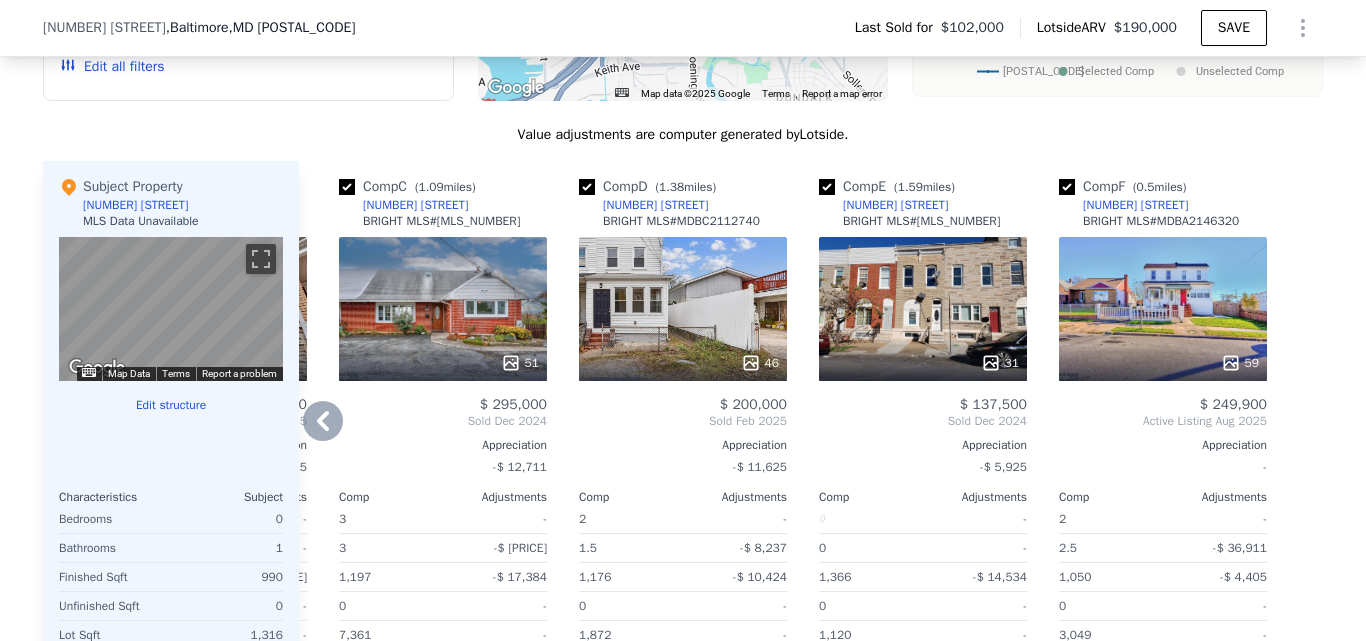 click on "59" at bounding box center (1163, 309) 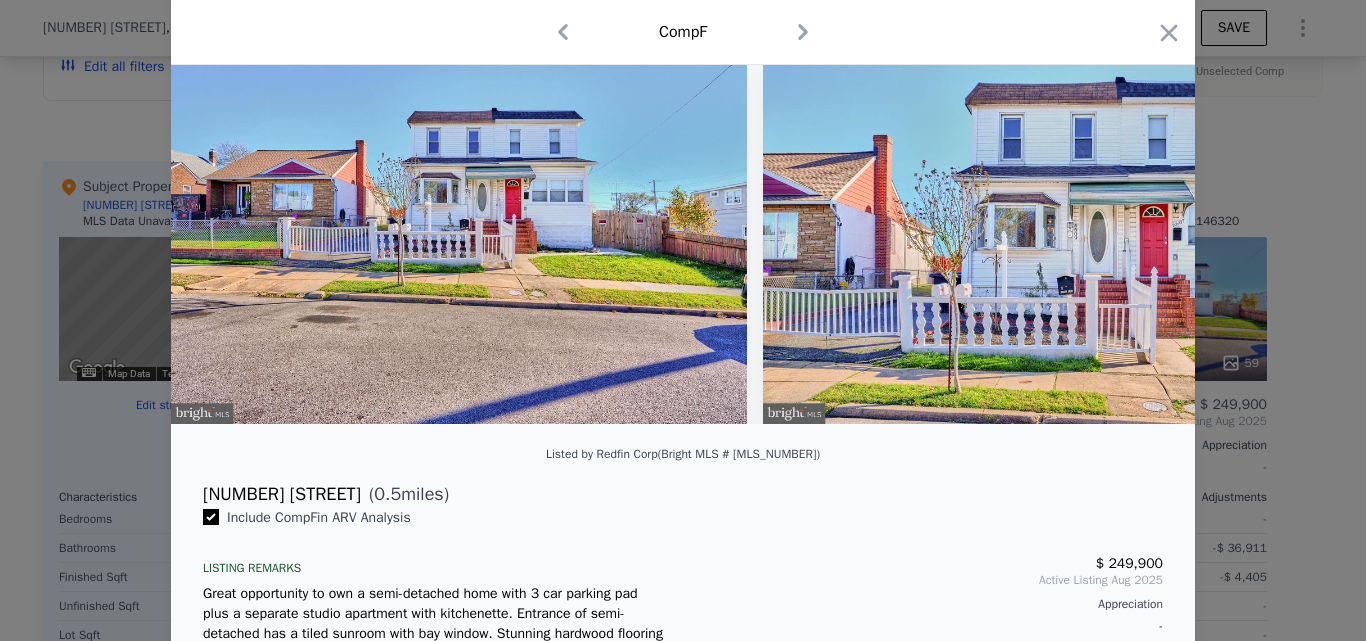 scroll, scrollTop: 137, scrollLeft: 0, axis: vertical 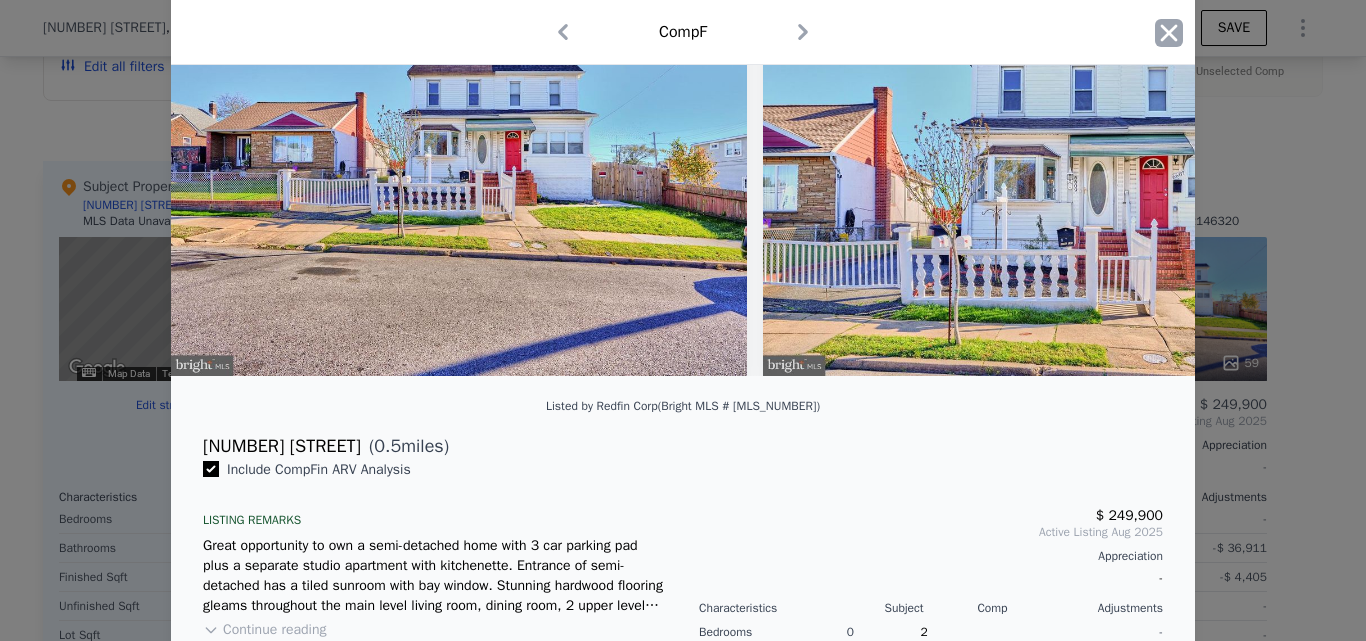 click 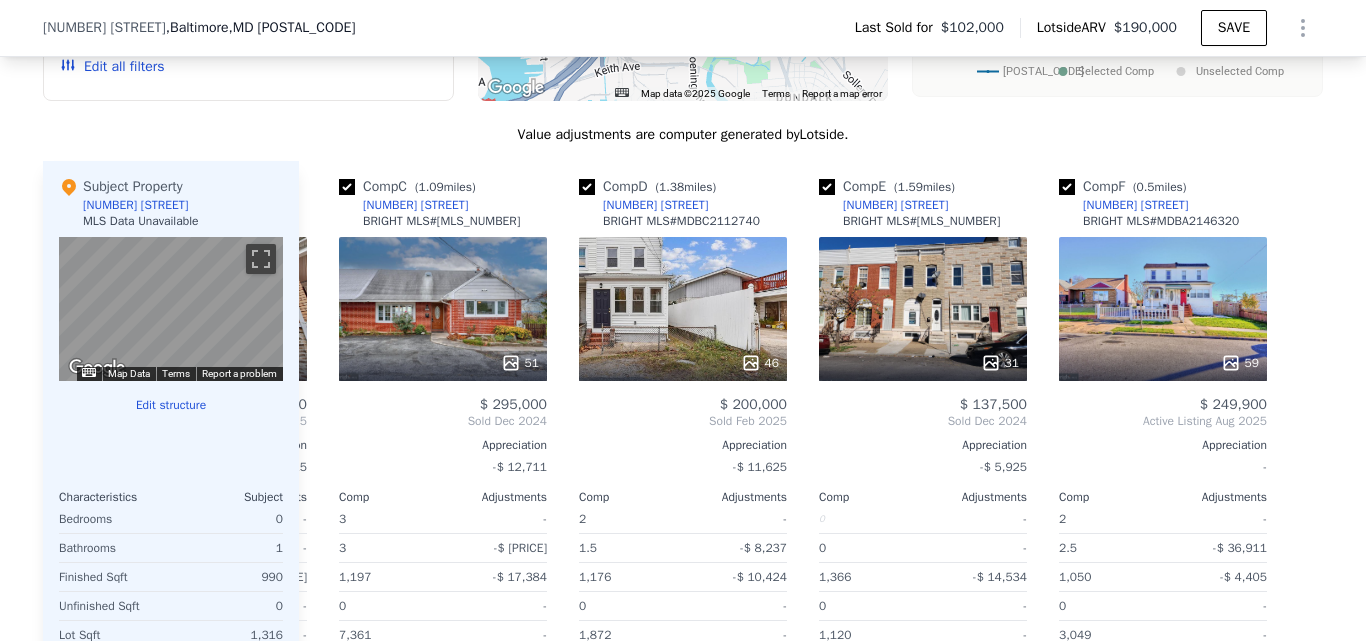 scroll, scrollTop: 1881, scrollLeft: 0, axis: vertical 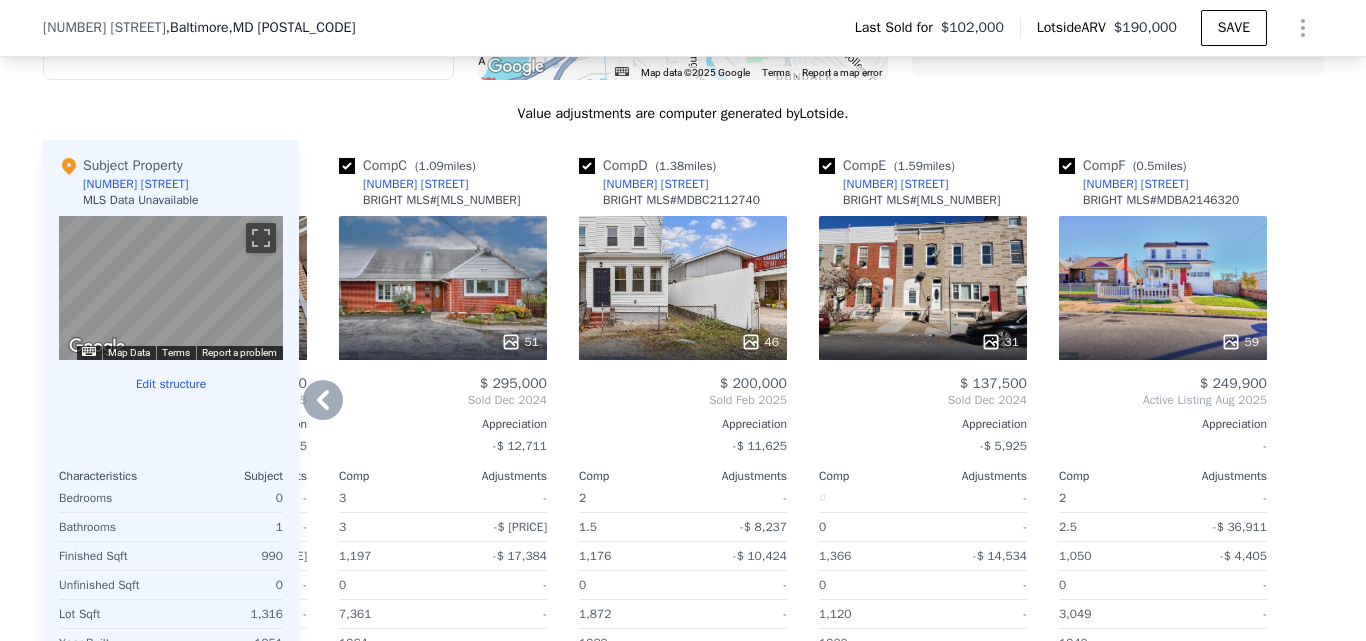 click 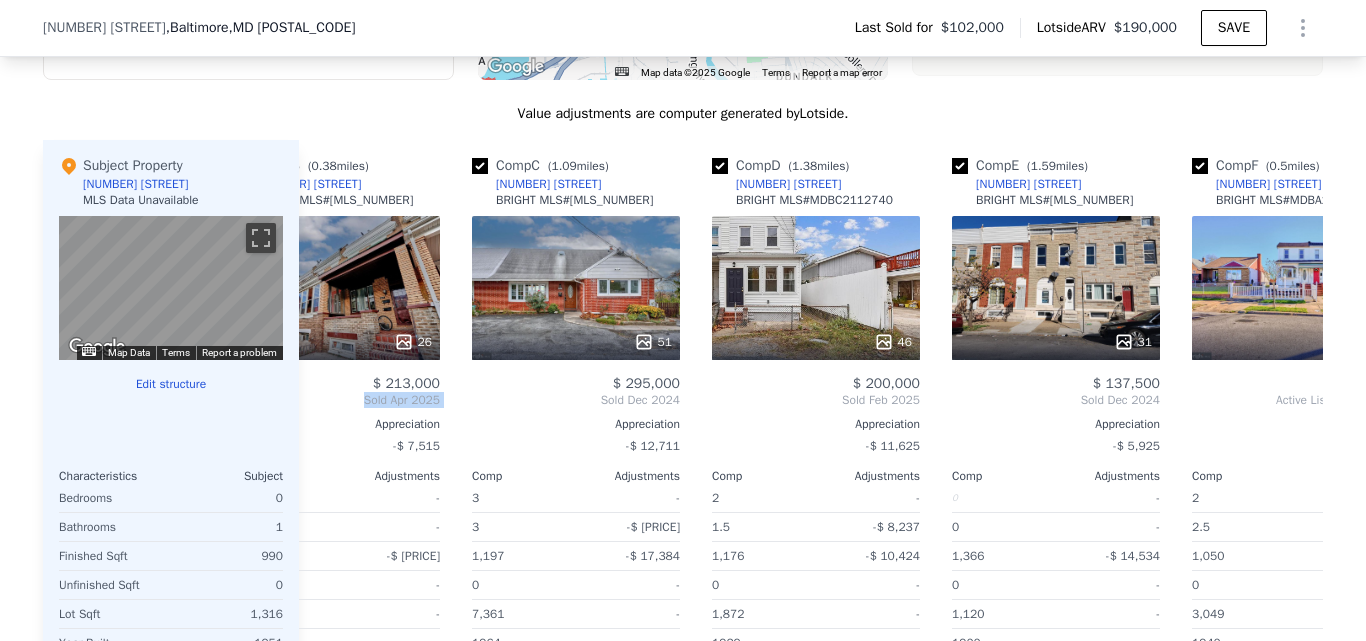 scroll, scrollTop: 0, scrollLeft: 89, axis: horizontal 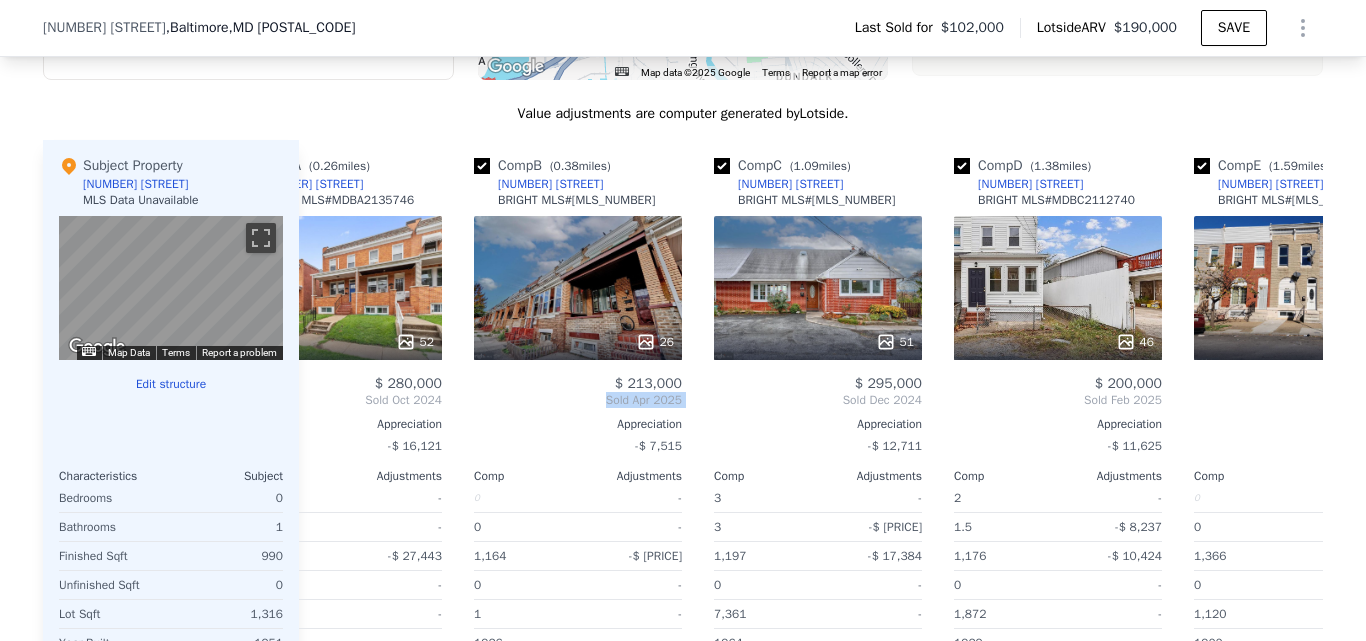click on "Comp  A ( 0.26  miles) [NUMBER] [STREET] BRIGHT MLS  # [MLS_NUMBER] 52 $ [PRICE] Sold   [MONTH] [YEAR] Appreciation -$ [PRICE] Comp Adjustments 0 - 0 - 1,344 -$ [PRICE] 0 - 871 - 1941 - Other Adjustments -$ [PRICE] Adjusted Value $ [PRICE] Comp  B ( 0.38  miles) [NUMBER] [STREET] BRIGHT MLS  # [MLS_NUMBER] 26 $ [PRICE] Sold   [MONTH] [YEAR] Appreciation -$ [PRICE] Comp Adjustments 0 - 0 - 1,164 -$ [PRICE] 0 - 1 - 1926 - Other Adjustments -$ [PRICE] Adjusted Value $ [PRICE] Comp  C ( 1.09  miles) [NUMBER] [STREET] BRIGHT MLS  # [MLS_NUMBER] 51 $ [PRICE] Sold   [MONTH] [YEAR] Appreciation -$ [PRICE] Comp Adjustments 3 - 3 -$ [PRICE] 1,197 -$ [PRICE] 0 - 7,361 - 1964 - Other Adjustments -$ [PRICE] Adjusted Value $ [PRICE] Comp  D ( 1.38  miles) [NUMBER] [STREET] BRIGHT MLS  # [MLS_NUMBER] 46 $ [PRICE] Sold   [MONTH] [YEAR] Appreciation -$ [PRICE] Comp Adjustments 2 - 1.5 -$ [PRICE] 1,176 -$ [PRICE] 0 - 1,872 - 1929 - Other Adjustments -$ [PRICE] Adjusted Value $ [PRICE] Comp  E ( 1.59  miles) [NUMBER] [STREET] BRIGHT MLS  # [MLS_NUMBER] 31 $ [PRICE] Sold   Comp 0" at bounding box center (811, 447) 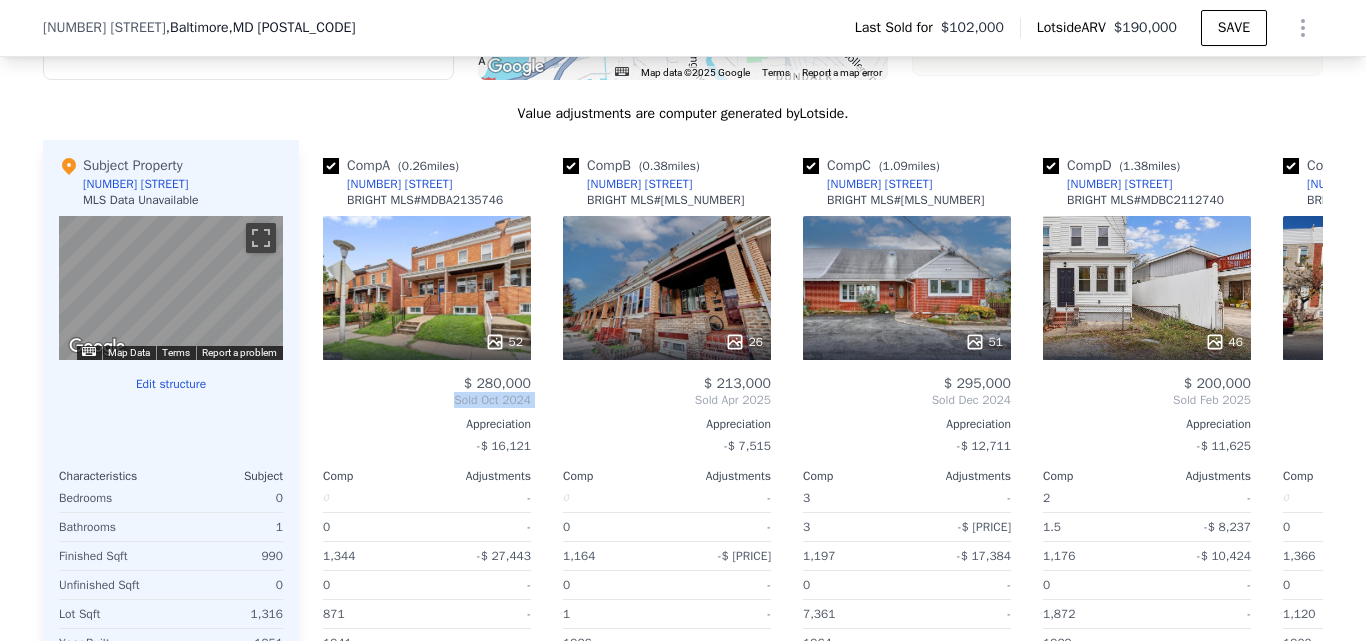 click on "Sold   [MONTH] [YEAR]" at bounding box center (427, 400) 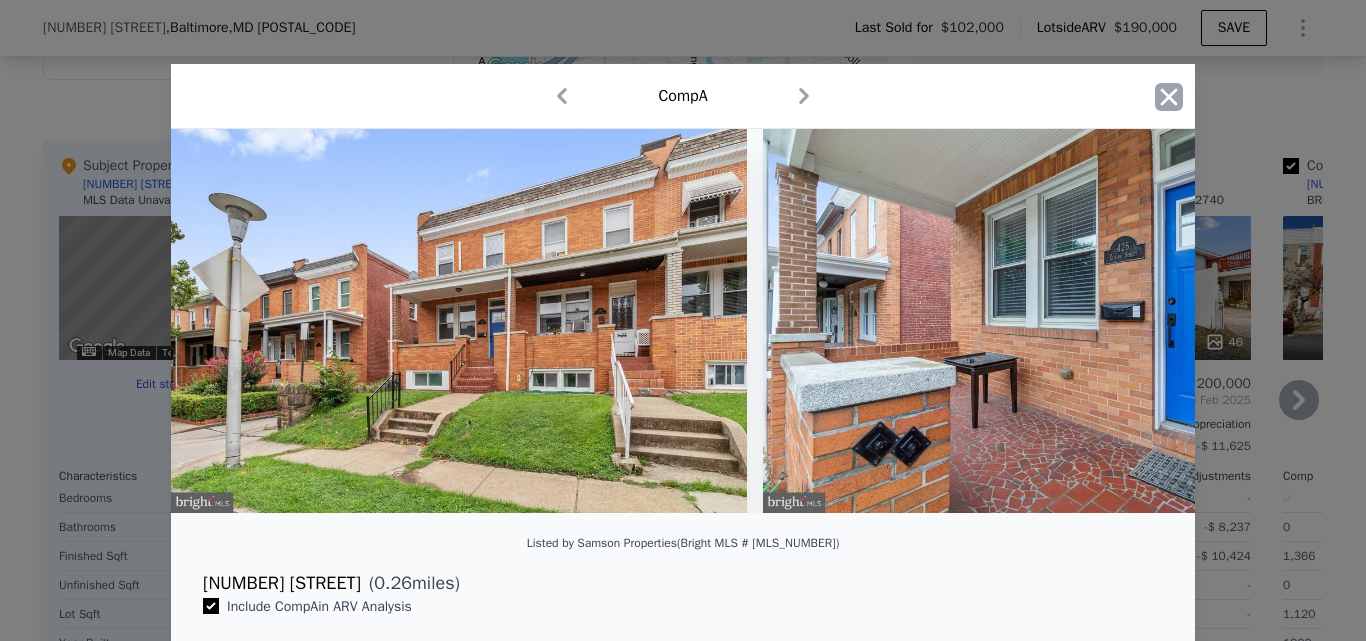click 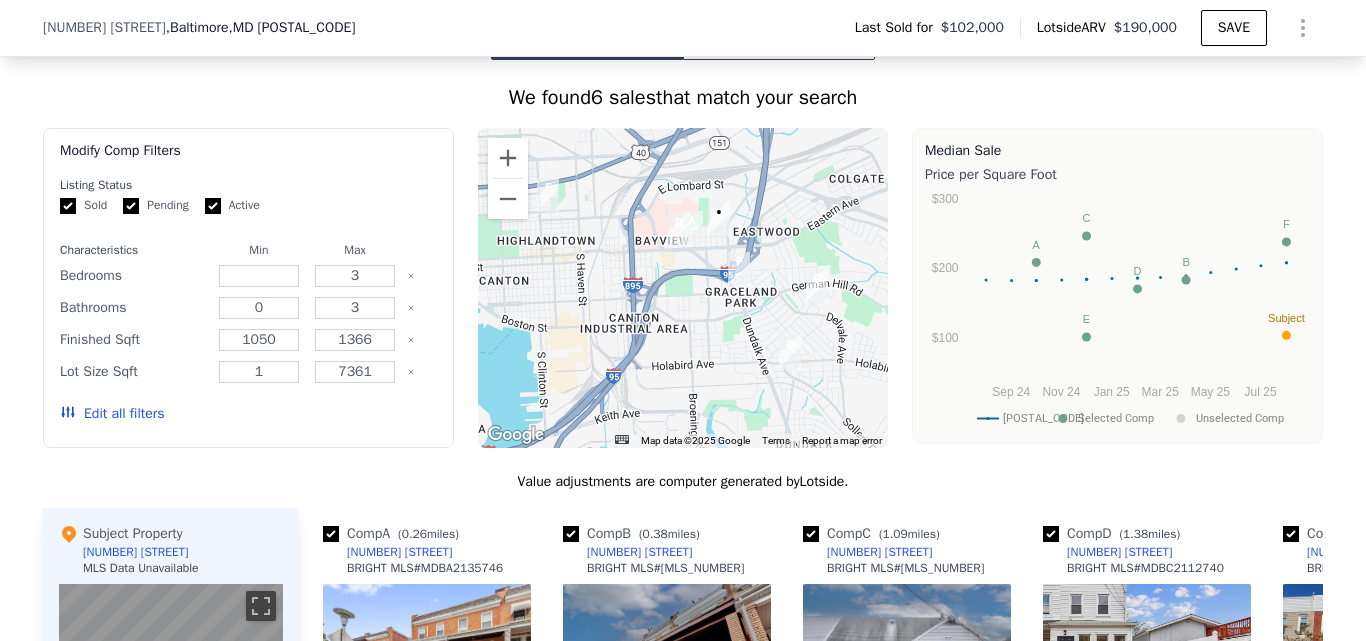 scroll, scrollTop: 1471, scrollLeft: 0, axis: vertical 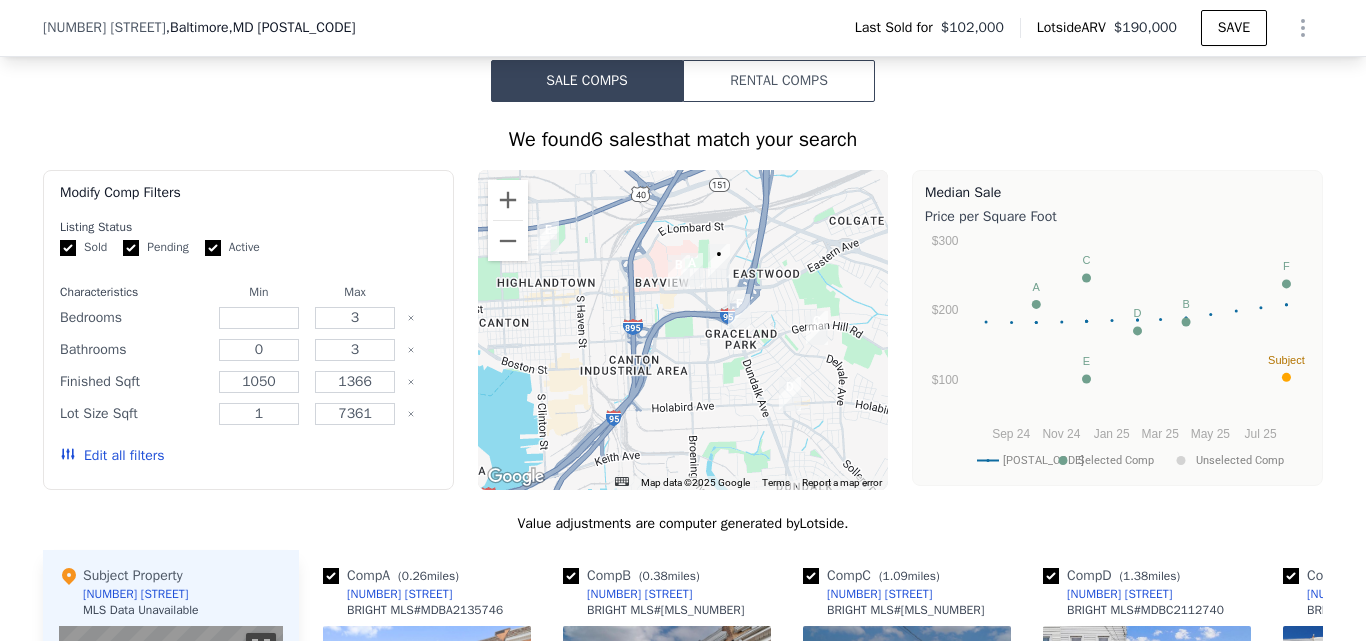 click on "We found  6 sales  that match your search  Filters  Map  Prices Modify Comp Filters Listing Status Sold Pending Active Characteristics   Min Max Bedrooms 3 Bathrooms 0 3 Finished Sqft 1050 1366 Lot Size Sqft 1 7361 Edit all filters ← Move left → Move right ↑ Move up ↓ Move down + Zoom in - Zoom out Home Jump left by 75% End Jump right by 75% Page Up Jump up by 75% Page Down Jump down by 75% A B C D E F • Map Data Map data ©2025 Google Map data ©2025 Google 1 km  Click to toggle between metric and imperial units Terms Report a map error Median Sale Price per Square Foot 21224 Selected Comp Unselected Comp Sep 24 Nov 24 Jan 25 Mar 25 May 25 Jul 25 $100 $200 $300 A C E D B Subject F Month 21224 Selected Comp Unselected Comp Aug 1, [YEAR] 182.82 Sep 1, [YEAR] 182.306 Oct 1, [YEAR] 182.243 Oct 1, [YEAR] 182.243 208.333 Nov 1, [YEAR] 182.816 Dec 1, [YEAR] 183.865 Dec 1, [YEAR] 183.865 246.449 Dec 1, [YEAR] 183.865 100.659 Jan 1, [YEAR] 185.091 Feb 1, [YEAR] 185.813 Feb 1, [YEAR] 185.813 170.068 Mar 1, [YEAR] 186.685 188.877 ." at bounding box center [683, 651] 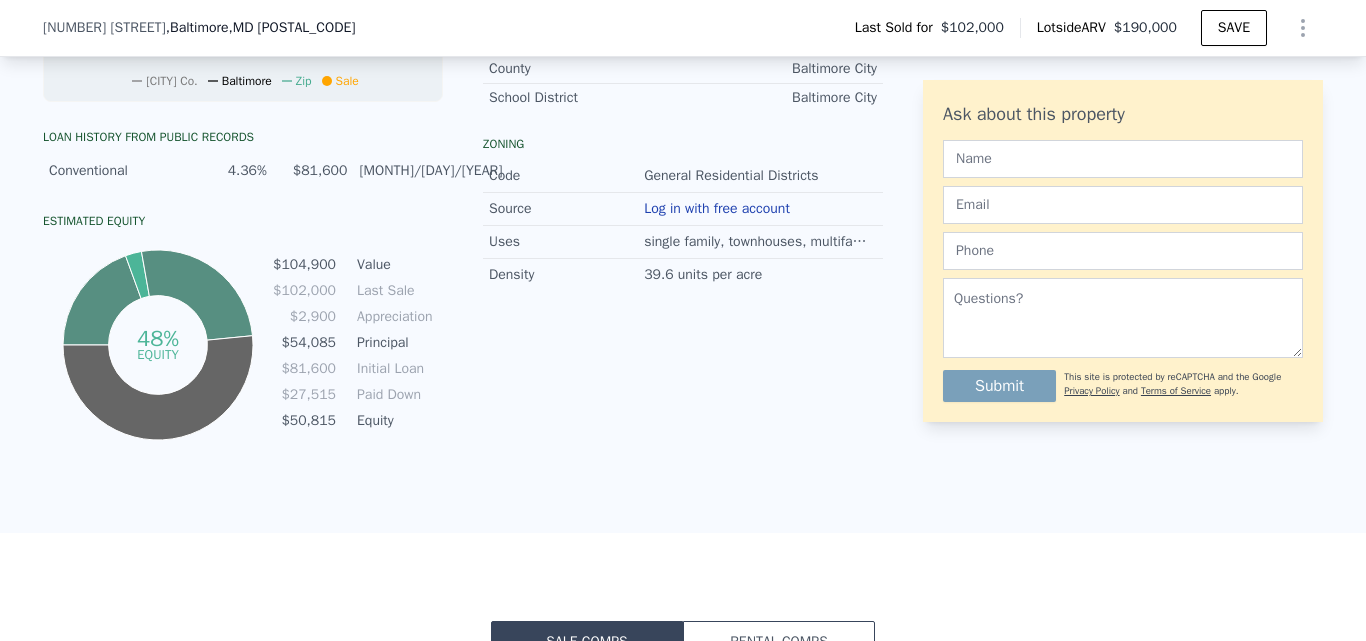 scroll, scrollTop: 349, scrollLeft: 0, axis: vertical 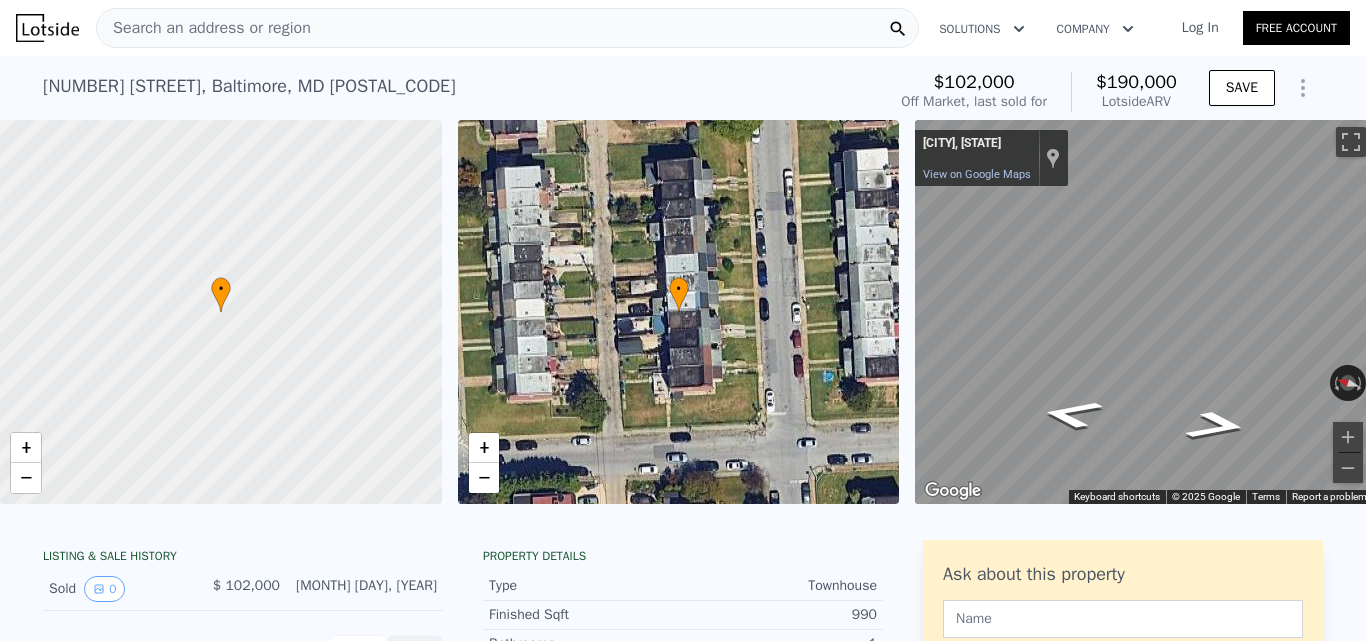 click on "Search an address or region" at bounding box center [507, 28] 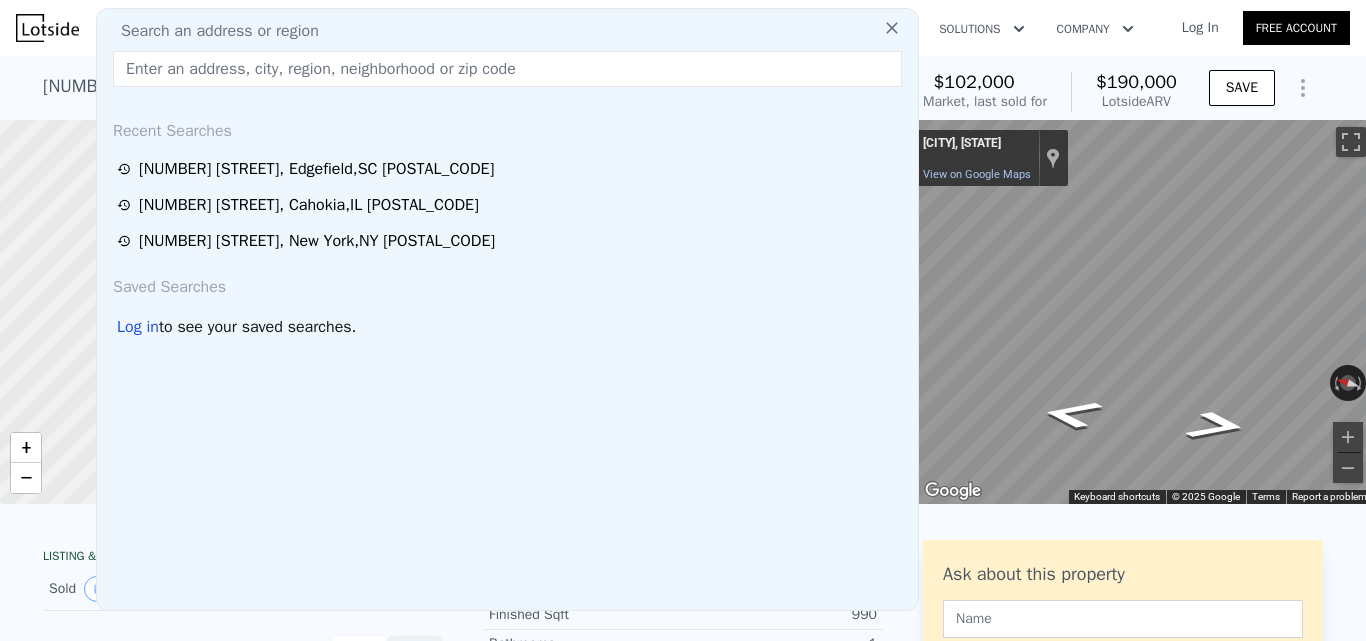 type on "[NUMBER] [STREET] [CITY]" 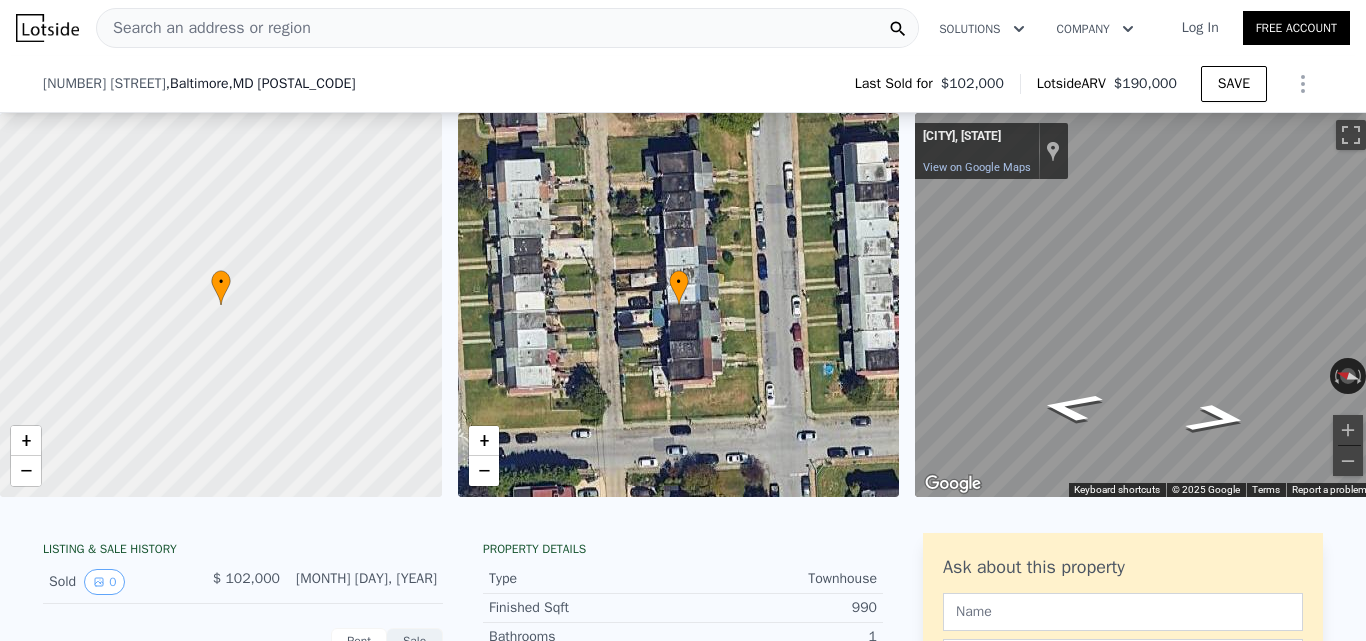 scroll, scrollTop: 420, scrollLeft: 0, axis: vertical 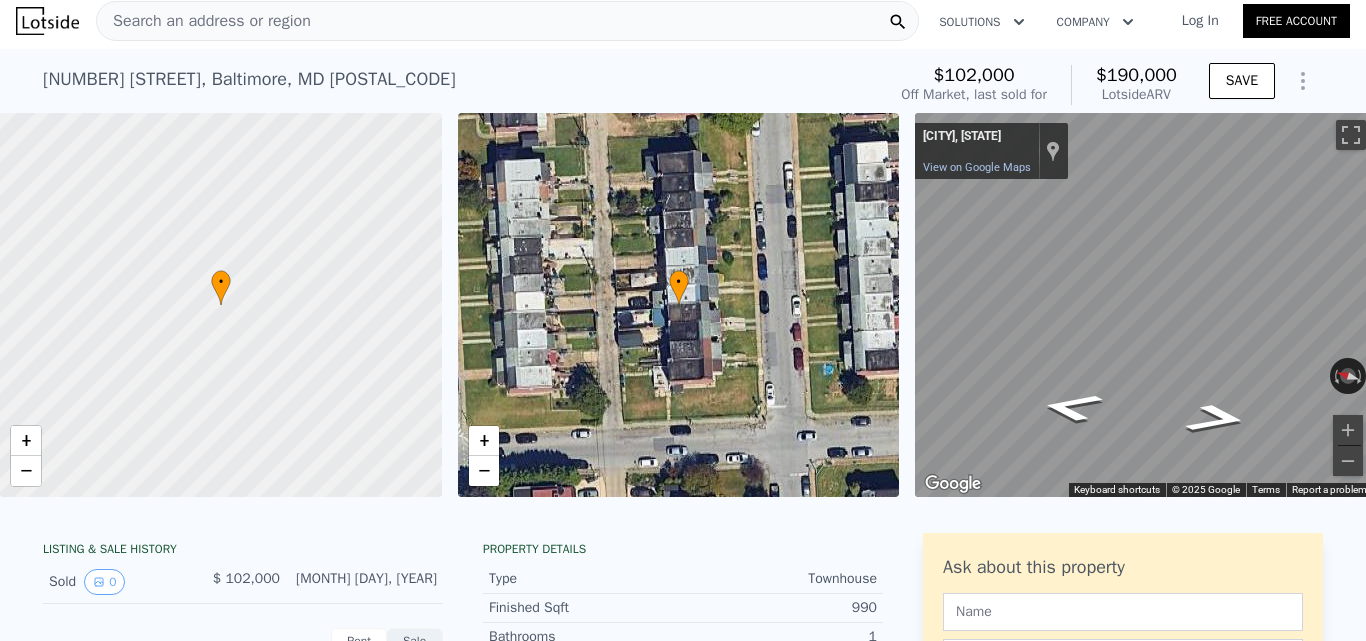 click on "Search an address or region" at bounding box center (507, 21) 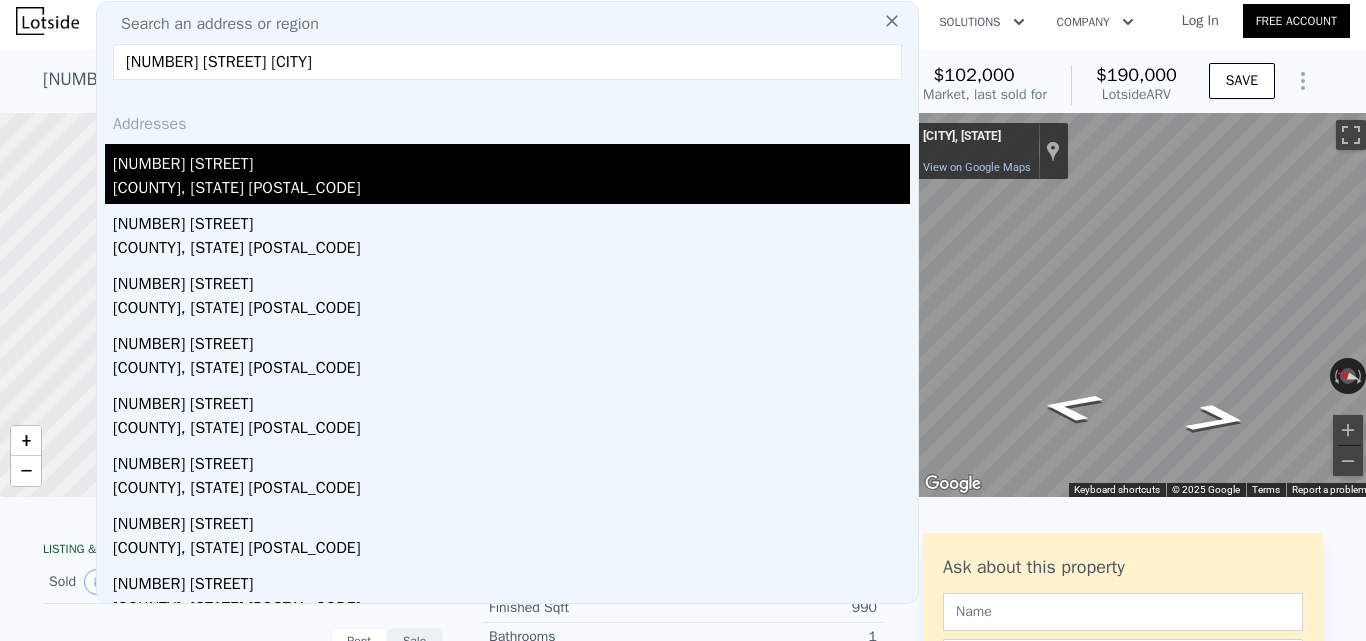 type on "[NUMBER] [STREET] [CITY]" 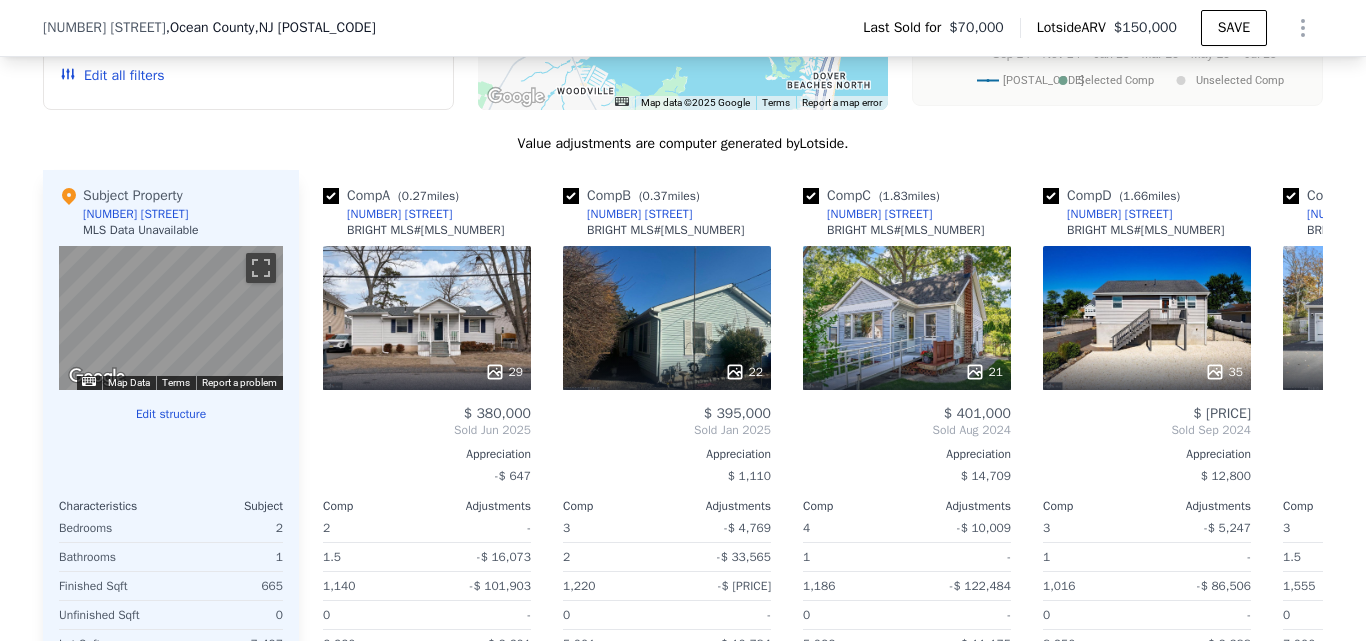 scroll, scrollTop: 1844, scrollLeft: 0, axis: vertical 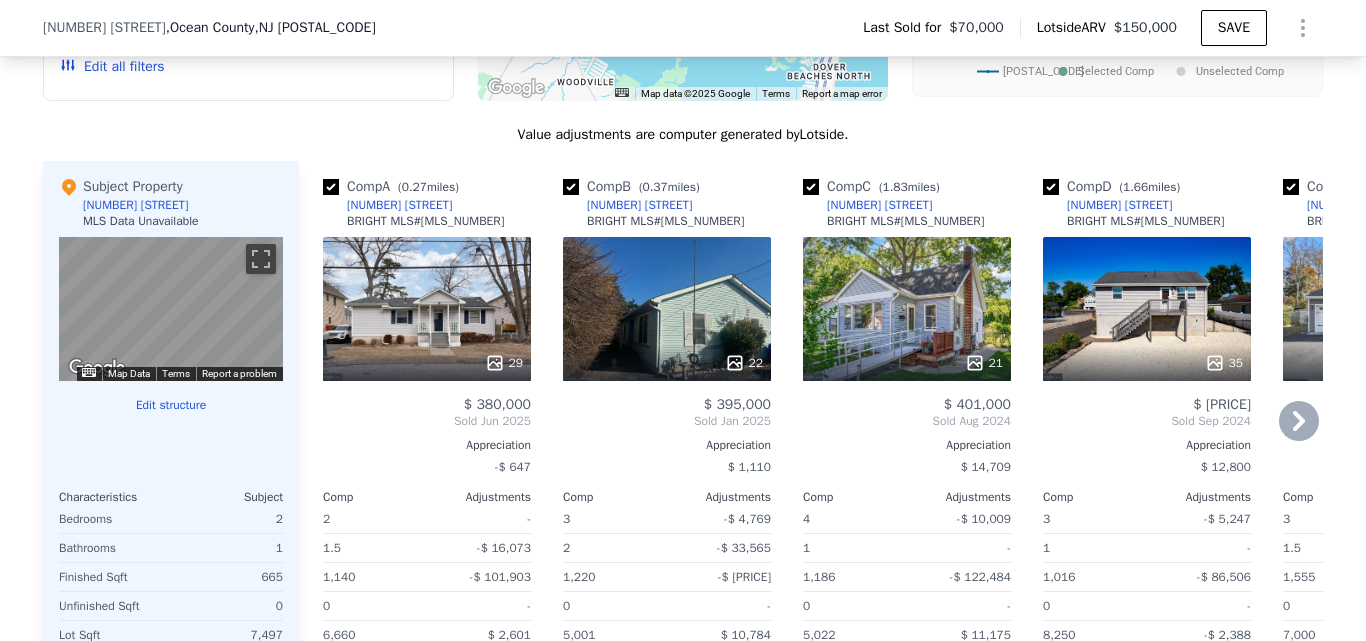 click on "29" at bounding box center [427, 309] 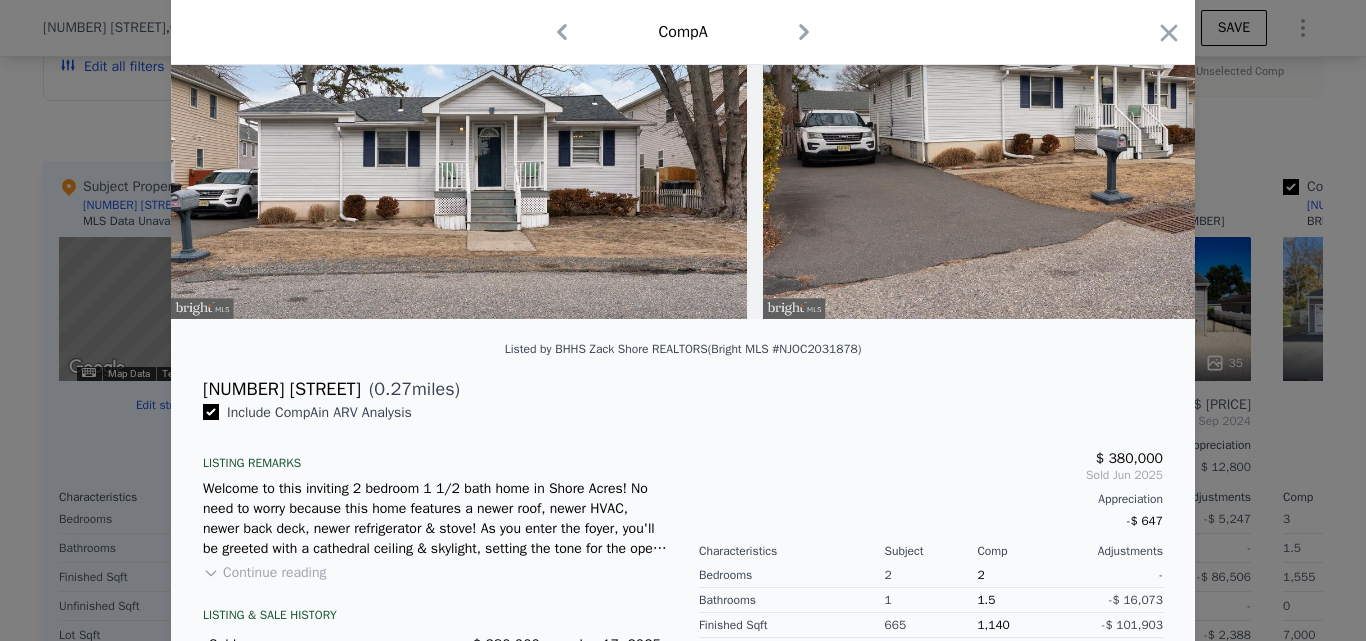 scroll, scrollTop: 0, scrollLeft: 0, axis: both 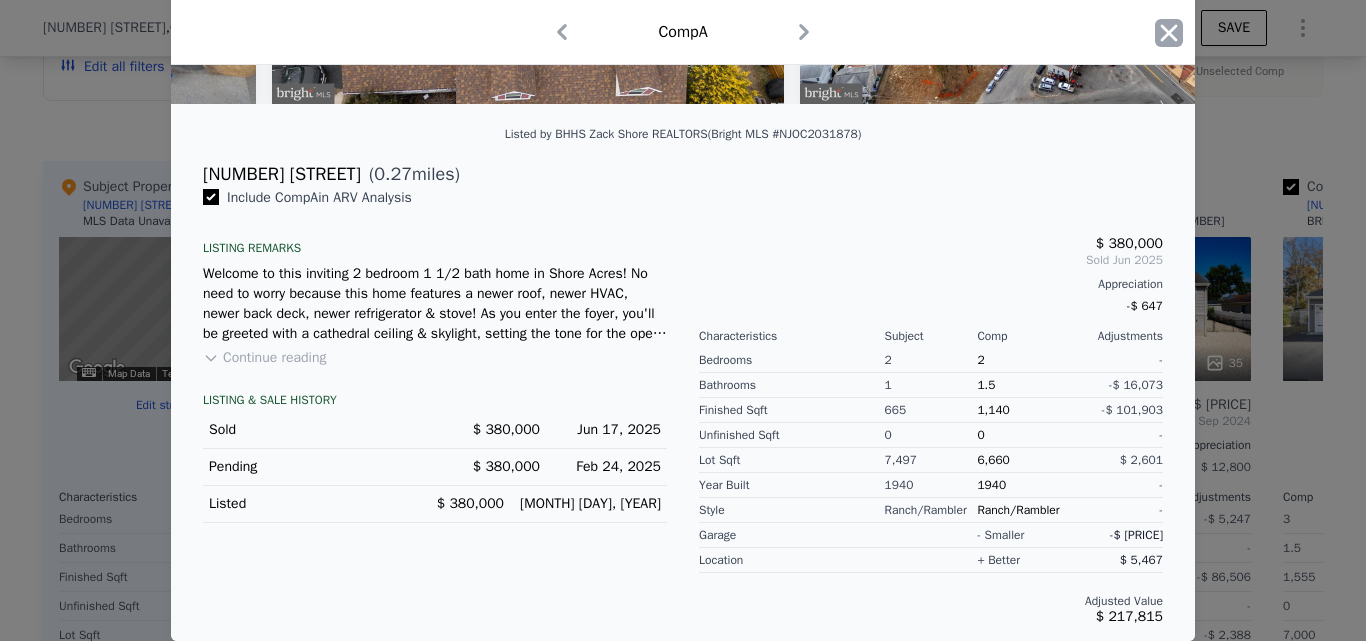 click 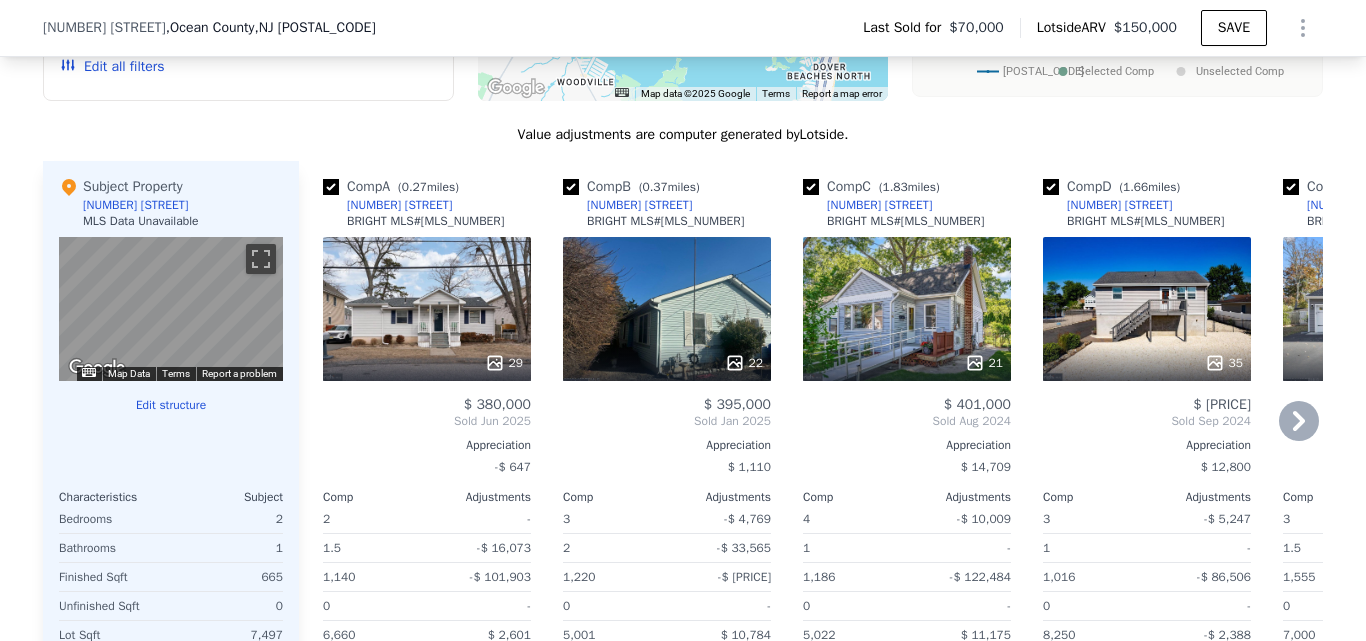 click on "22" at bounding box center (667, 309) 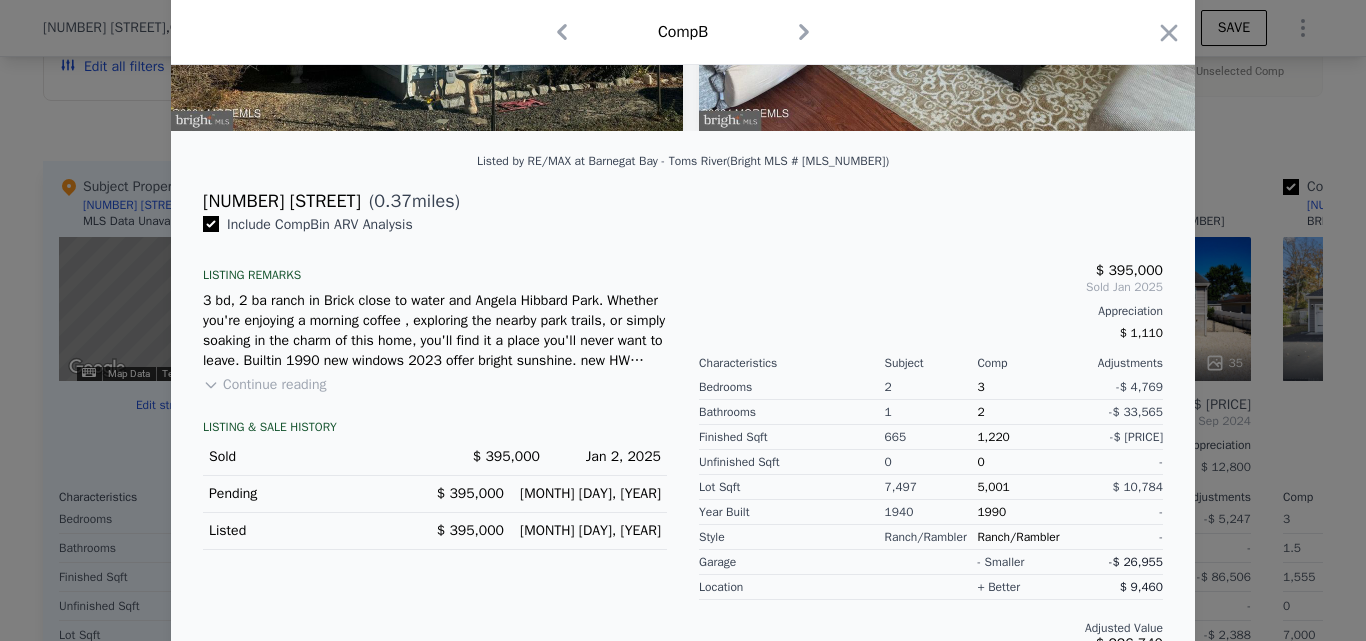scroll, scrollTop: 0, scrollLeft: 0, axis: both 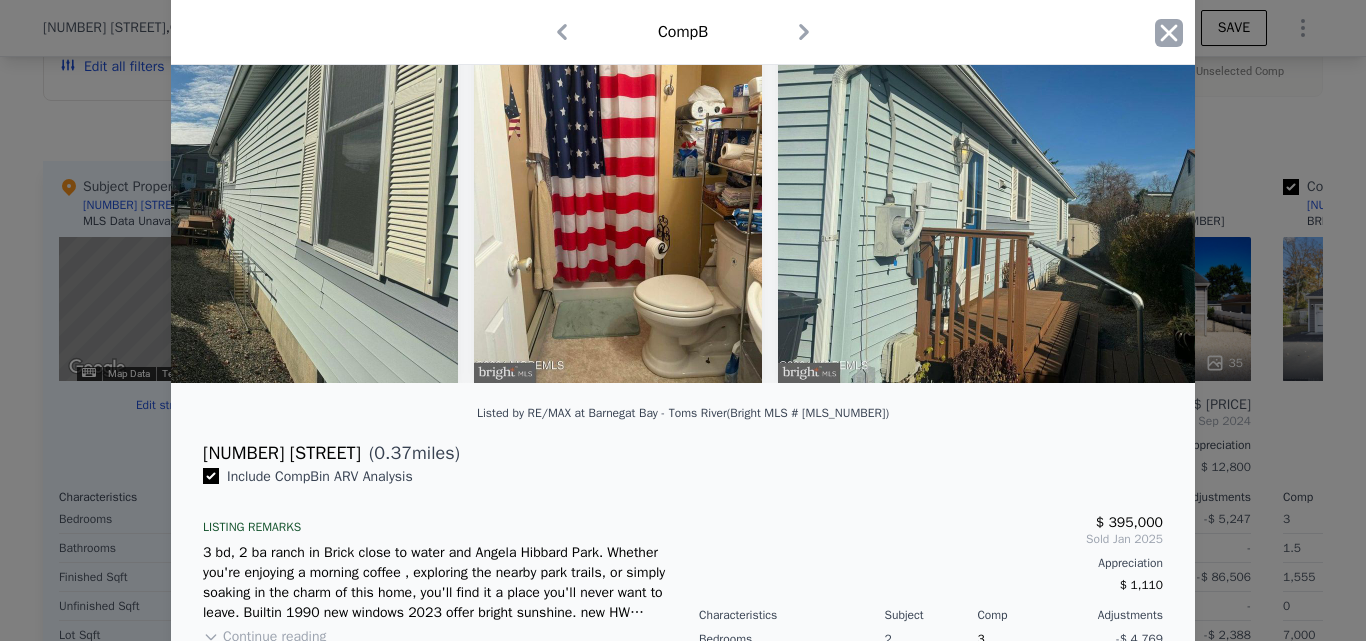 click 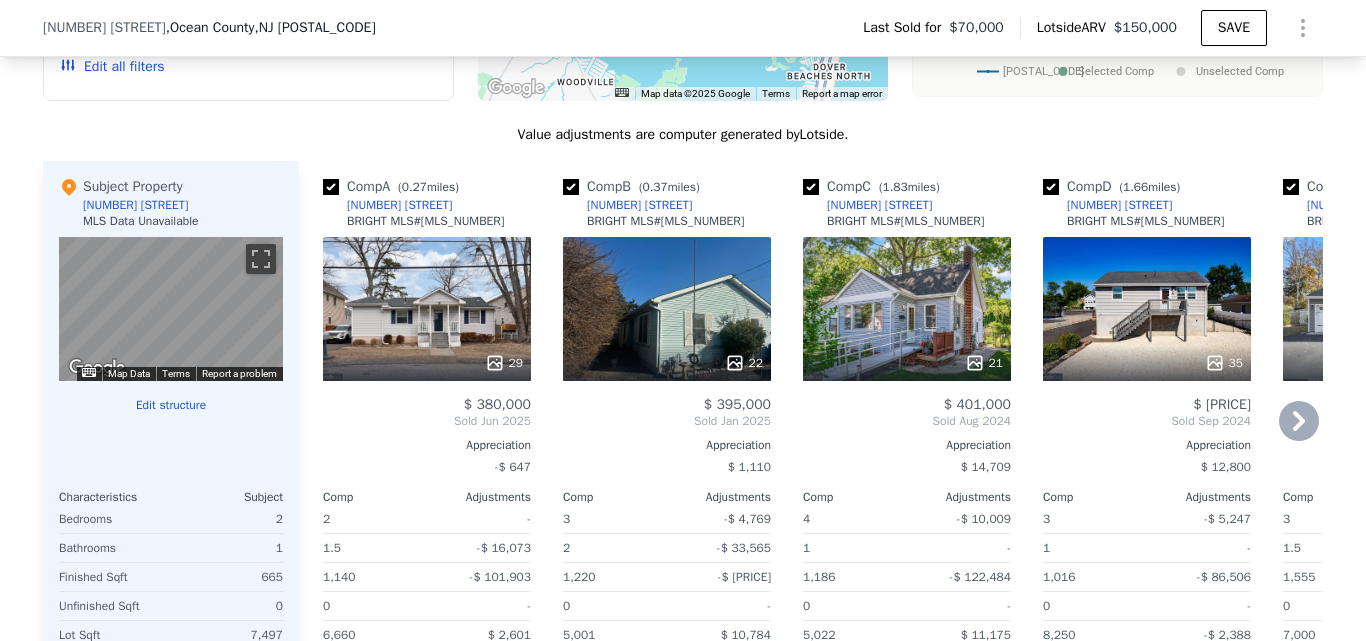 click 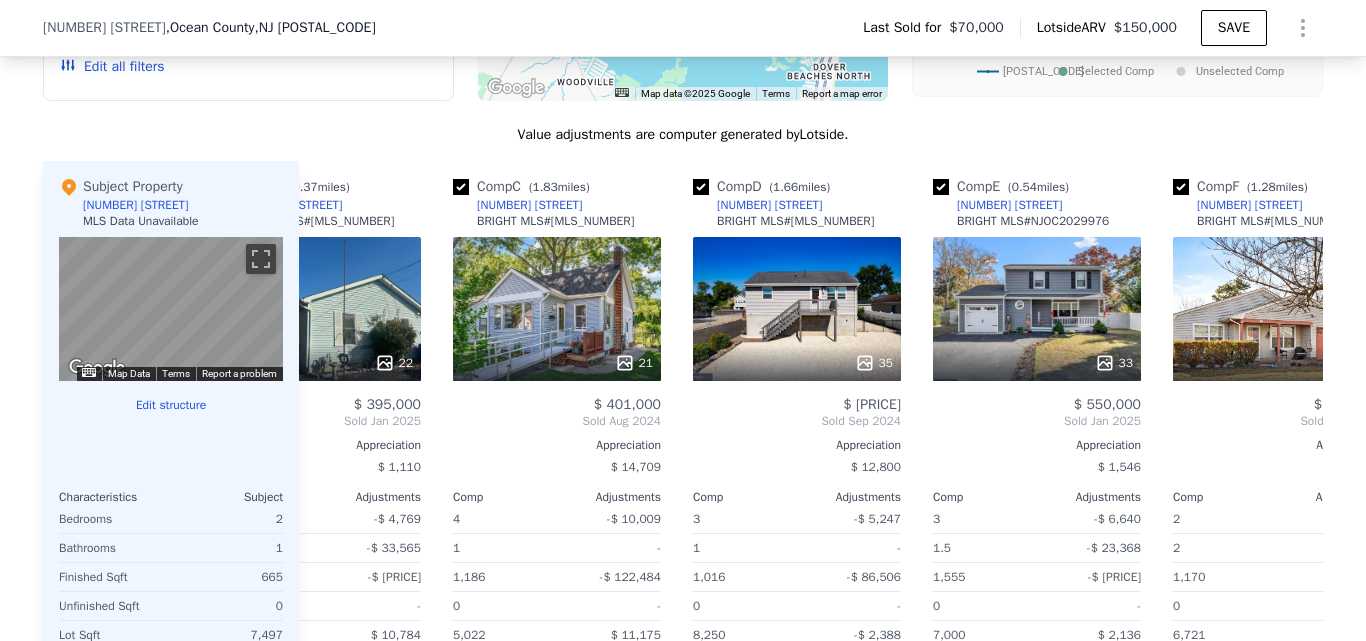 scroll, scrollTop: 0, scrollLeft: 480, axis: horizontal 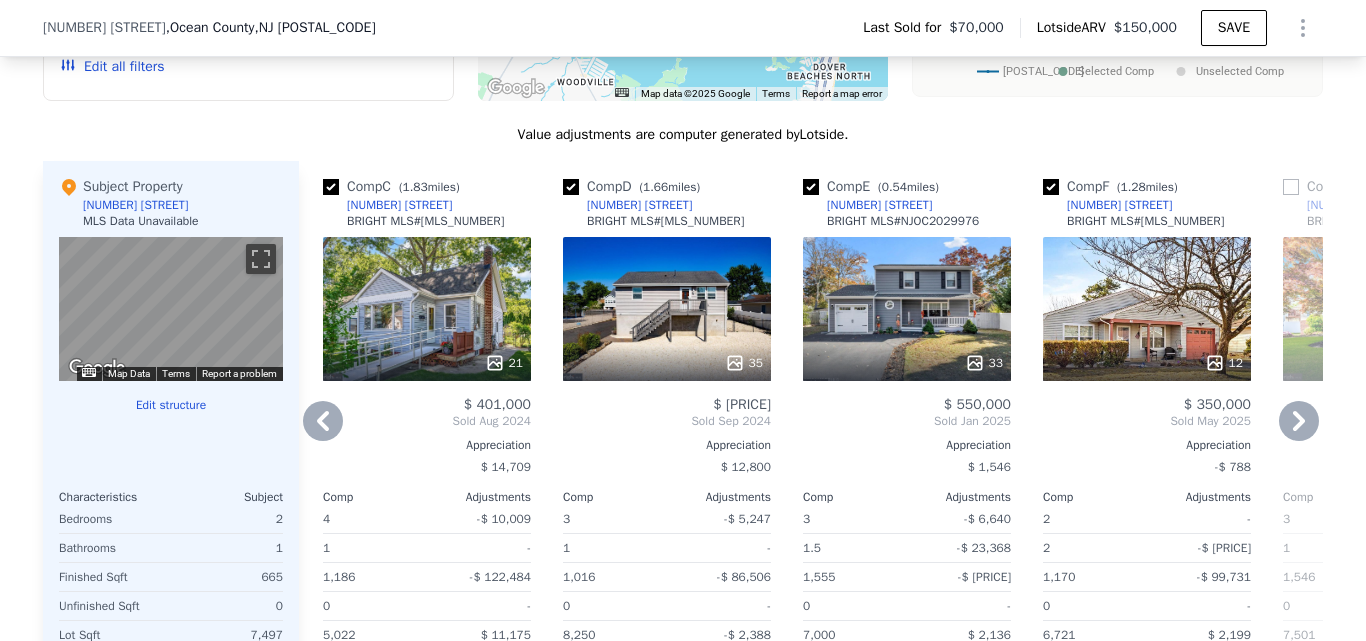 click on "33" at bounding box center [907, 309] 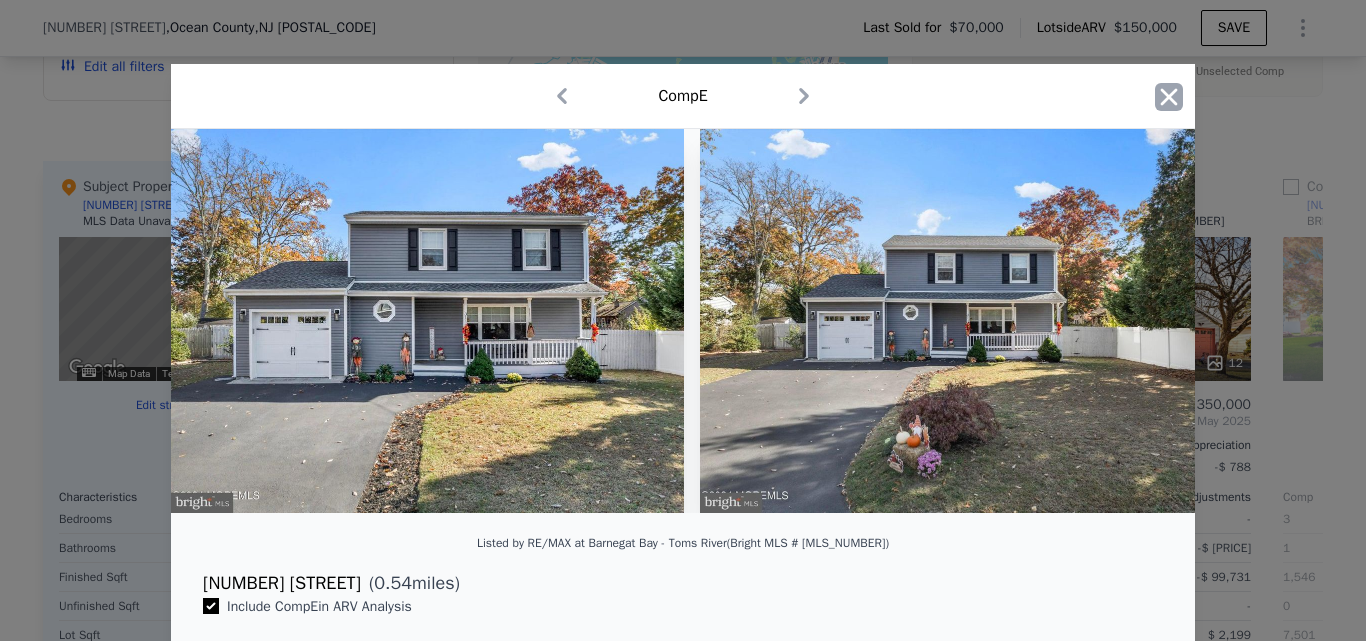 click 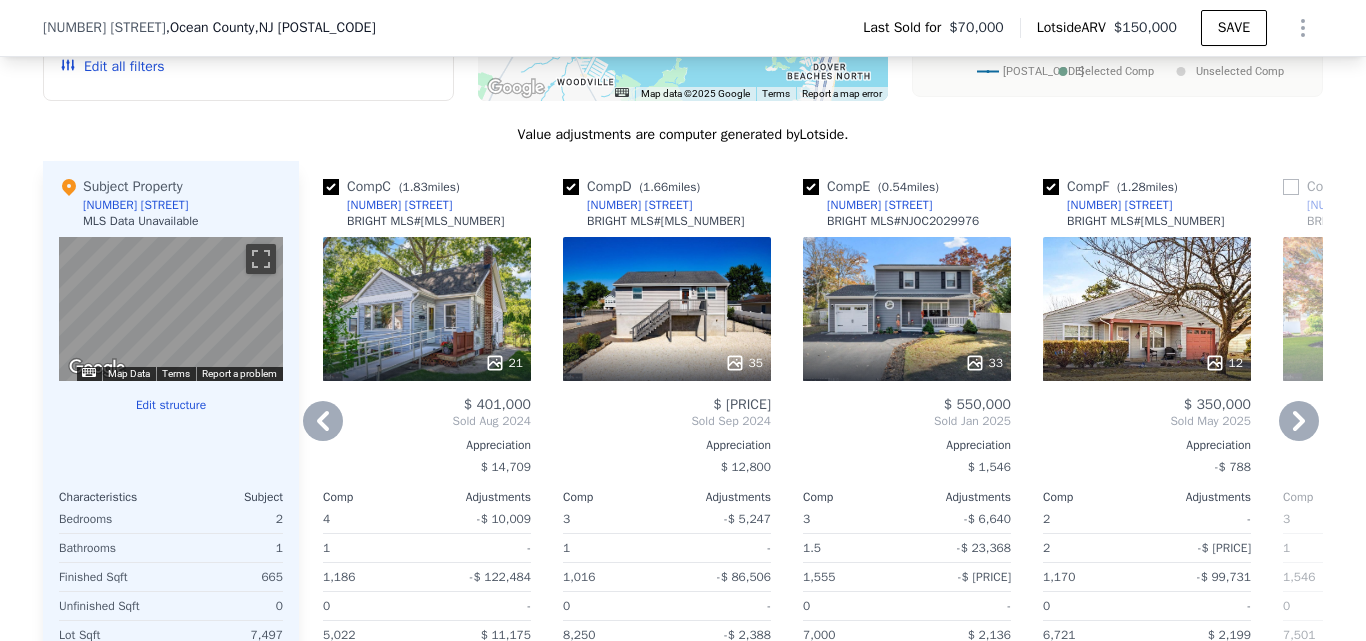 click 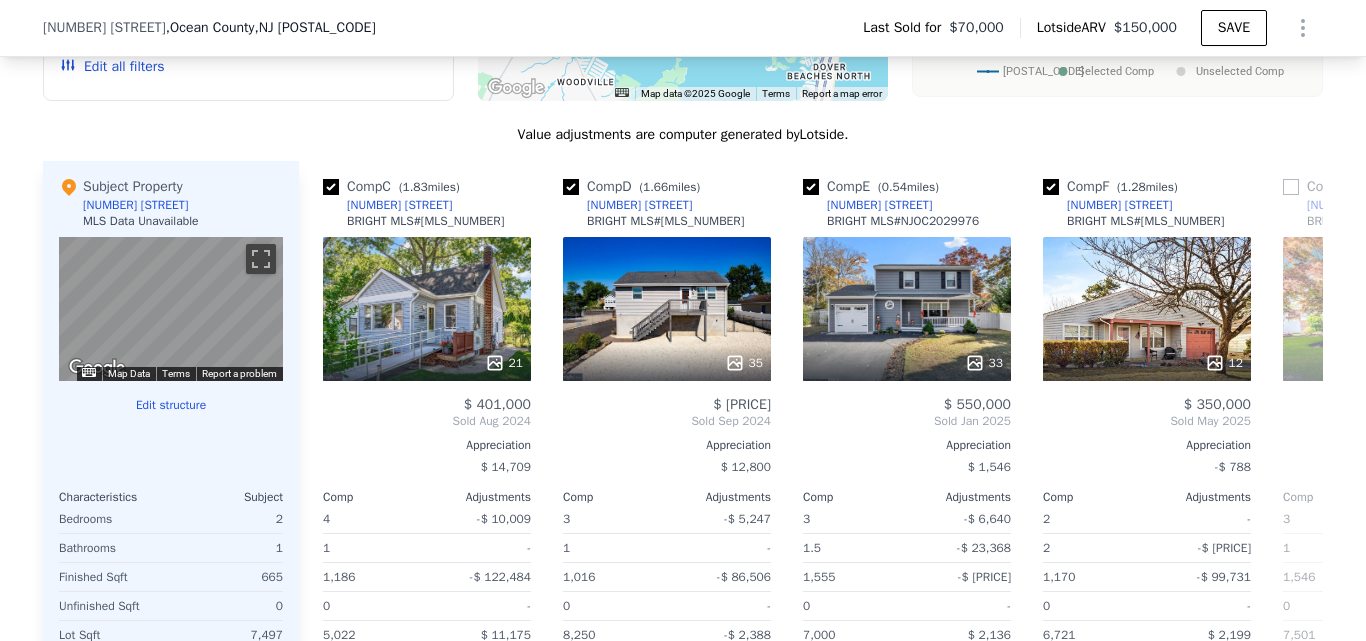 scroll, scrollTop: 0, scrollLeft: 49, axis: horizontal 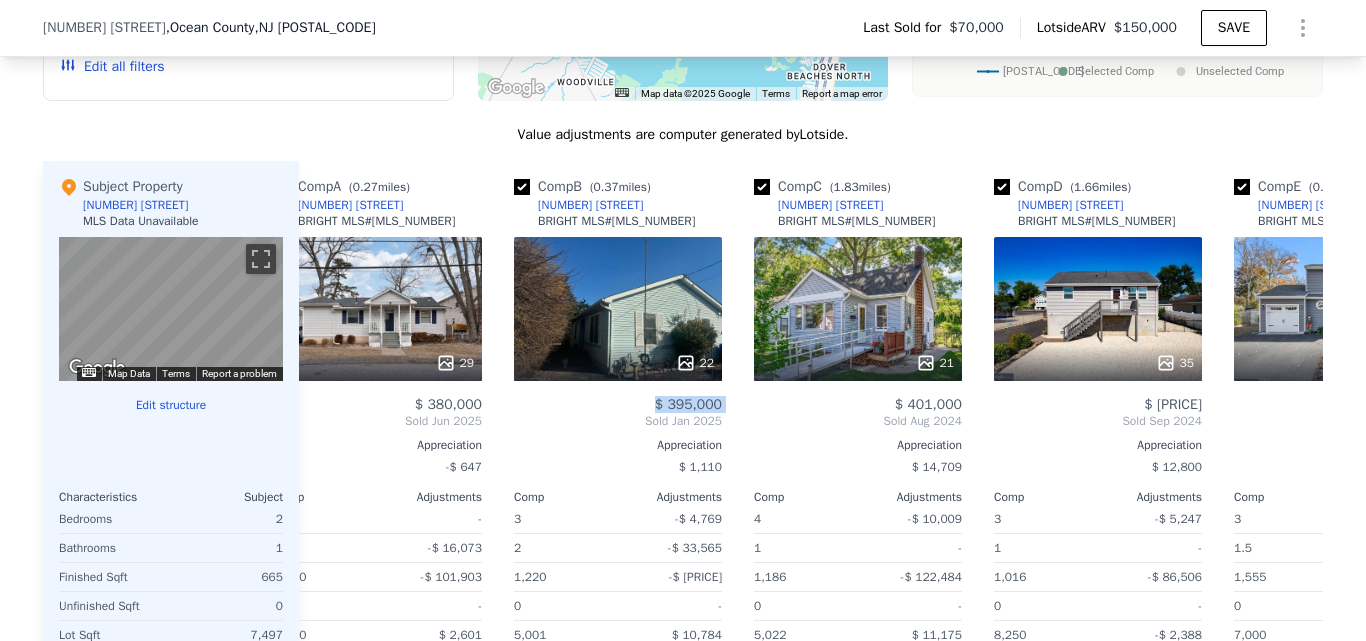 click on "Comp  A ( 0.27  miles) [NUMBER] [STREET] BRIGHT MLS  # [MLS_NUMBER] 29 $ [PRICE] Sold   [MONTH] [YEAR] Appreciation -$ [PRICE] Comp Adjustments 2 - 1.5 -$ [PRICE] 1,140 -$ [PRICE] 0 - 6,660 $ [PRICE] 1940 - Other Adjustments -$ [PRICE] Adjusted Value $ [PRICE] Comp  B ( 0.37  miles) [NUMBER] [STREET] BRIGHT MLS  # [MLS_NUMBER] 22 $ [PRICE] Sold   [MONTH] [YEAR] Appreciation $ [PRICE] Comp Adjustments 3 -$ [PRICE] 2 -$ [PRICE] 1,220 -$ [PRICE] 0 - 5,001 $ [PRICE] 1990 - Other Adjustments -$ [PRICE] Adjusted Value $ [PRICE] Comp  C ( 1.83  miles) [NUMBER] [STREET] BRIGHT MLS  # [MLS_NUMBER] 21 $ [PRICE] Sold   [MONTH] [YEAR] Appreciation $ [PRICE] Comp Adjustments 4 -$ [PRICE] 1 - 1,186 -$ [PRICE] 0 - 5,022 $ [PRICE] 1948 - Other Adjustments $ [PRICE] Adjusted Value $ [PRICE] Comp  D ( 1.66  miles) [NUMBER] [STREET] BRIGHT MLS  # [MLS_NUMBER] 35 $ [PRICE] Sold   [MONTH] [YEAR] Appreciation $ [PRICE] Comp Adjustments 3 -$ [PRICE] 1 - 1,016 -$ [PRICE] 0 - 8,250 -$ [PRICE] 1958 - Other Adjustments -$ [PRICE] Adjusted Value $ [PRICE] Comp  E ( 0.54  miles) [NUMBER] [STREET]  # 33" at bounding box center [811, 468] 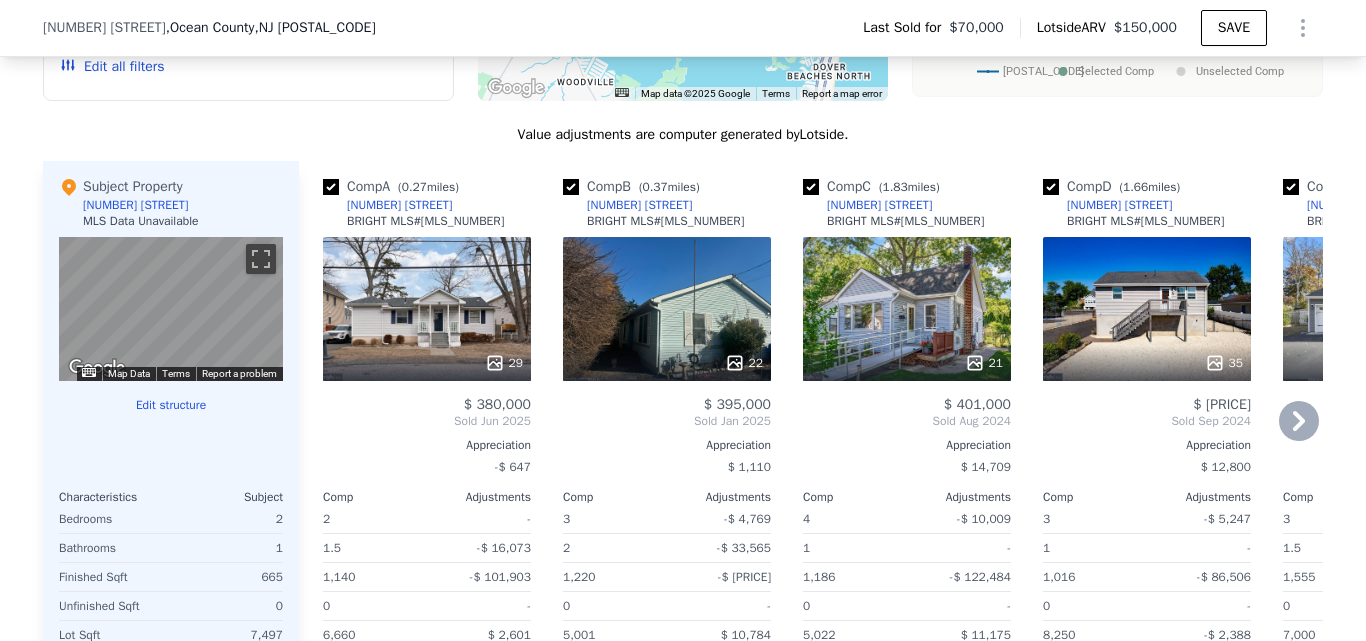 click on "$ 380,000" at bounding box center [427, 405] 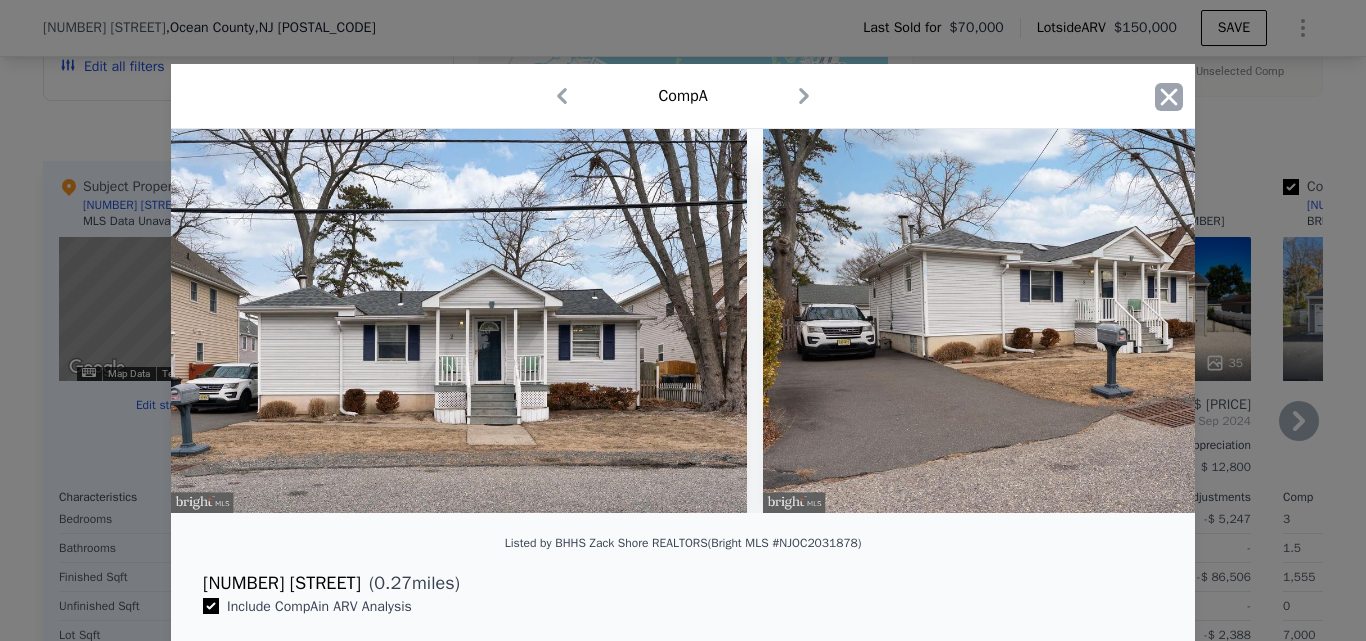 click 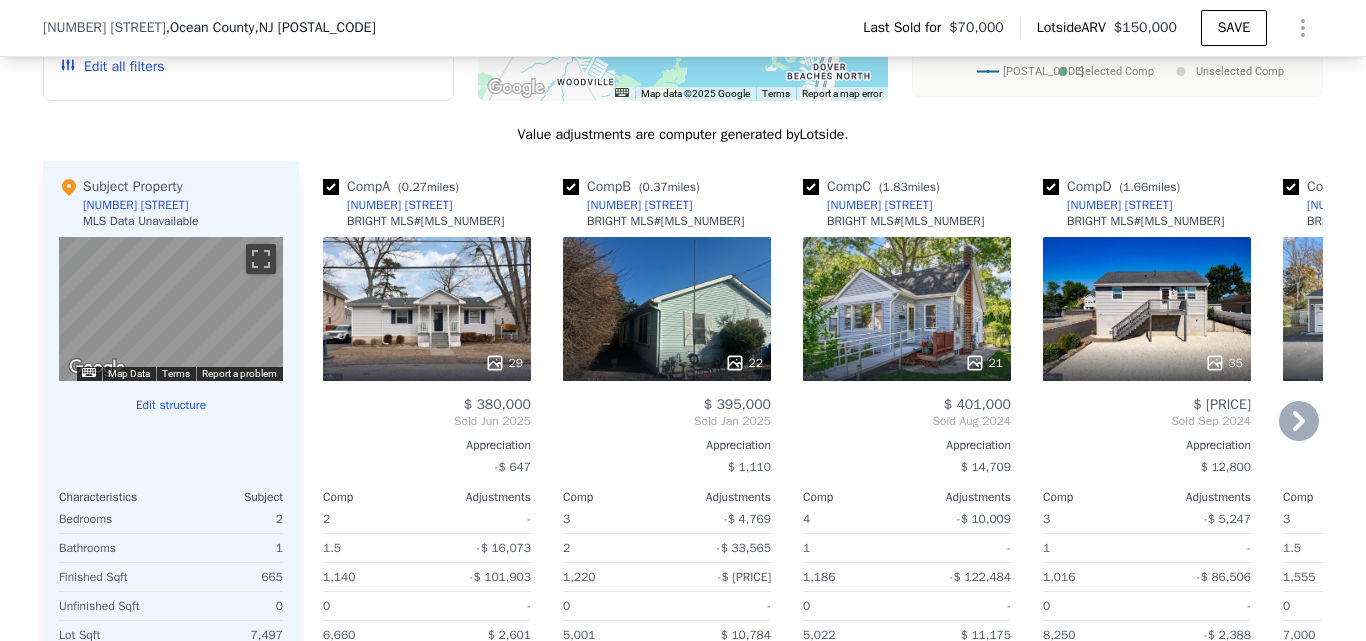 click 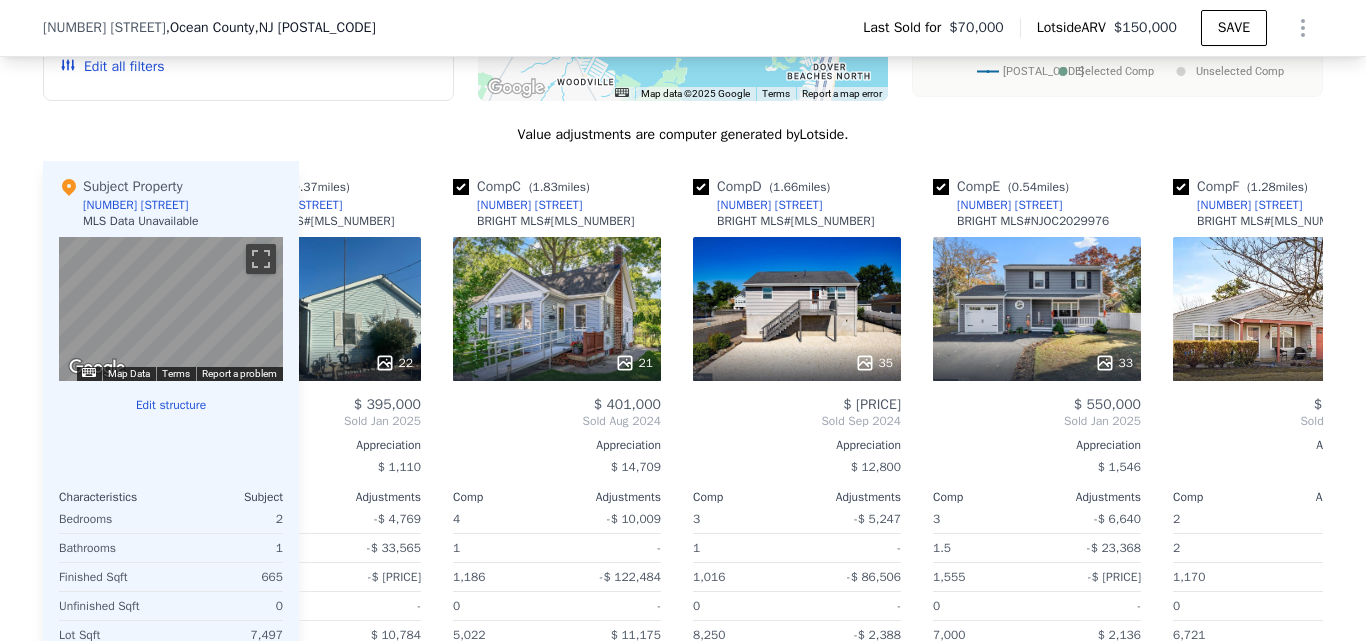 scroll, scrollTop: 0, scrollLeft: 480, axis: horizontal 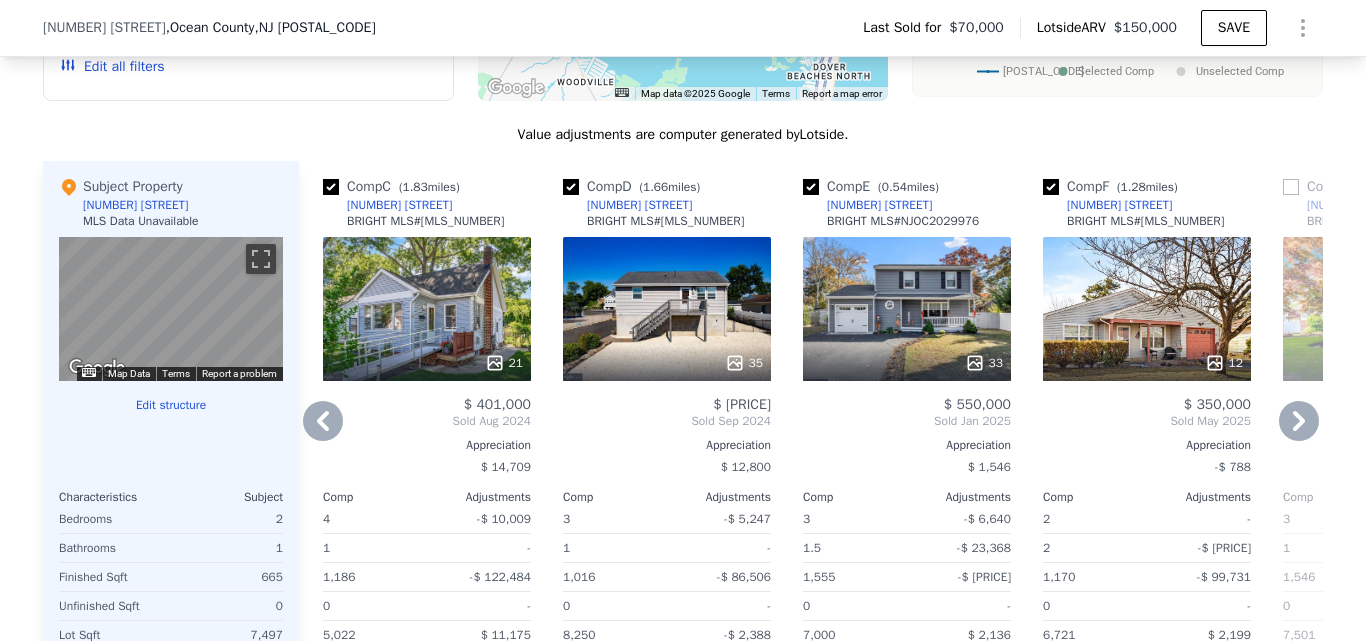 click 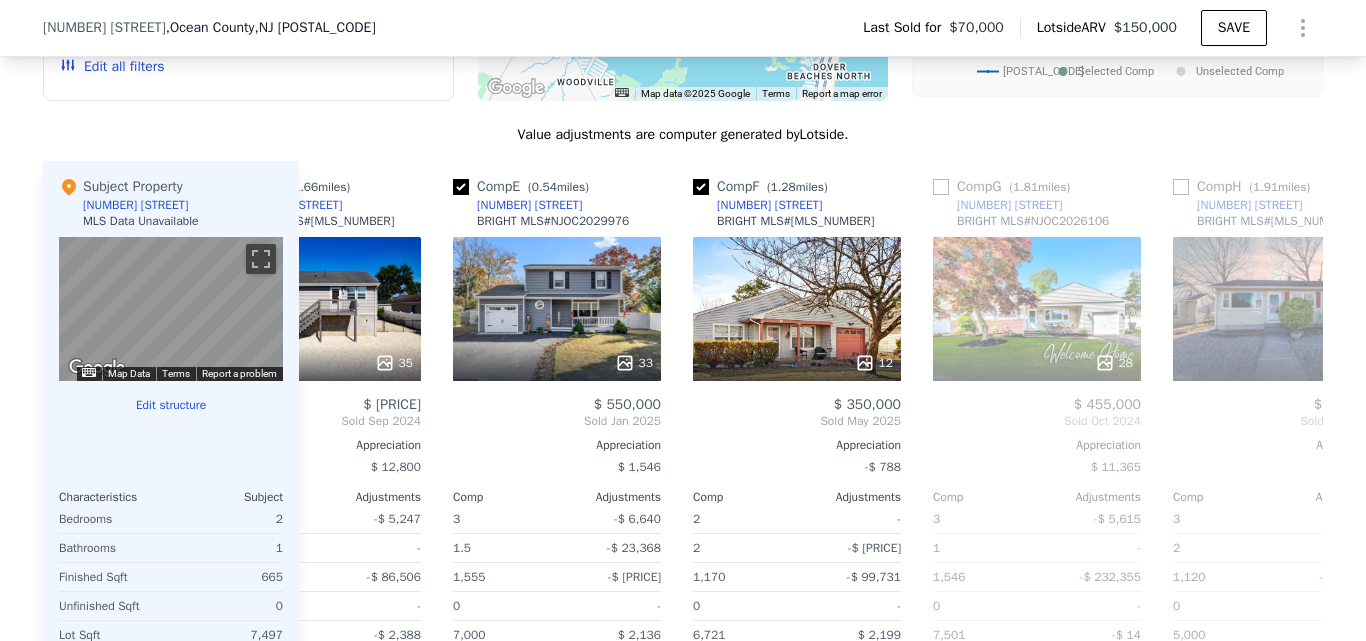 scroll, scrollTop: 0, scrollLeft: 960, axis: horizontal 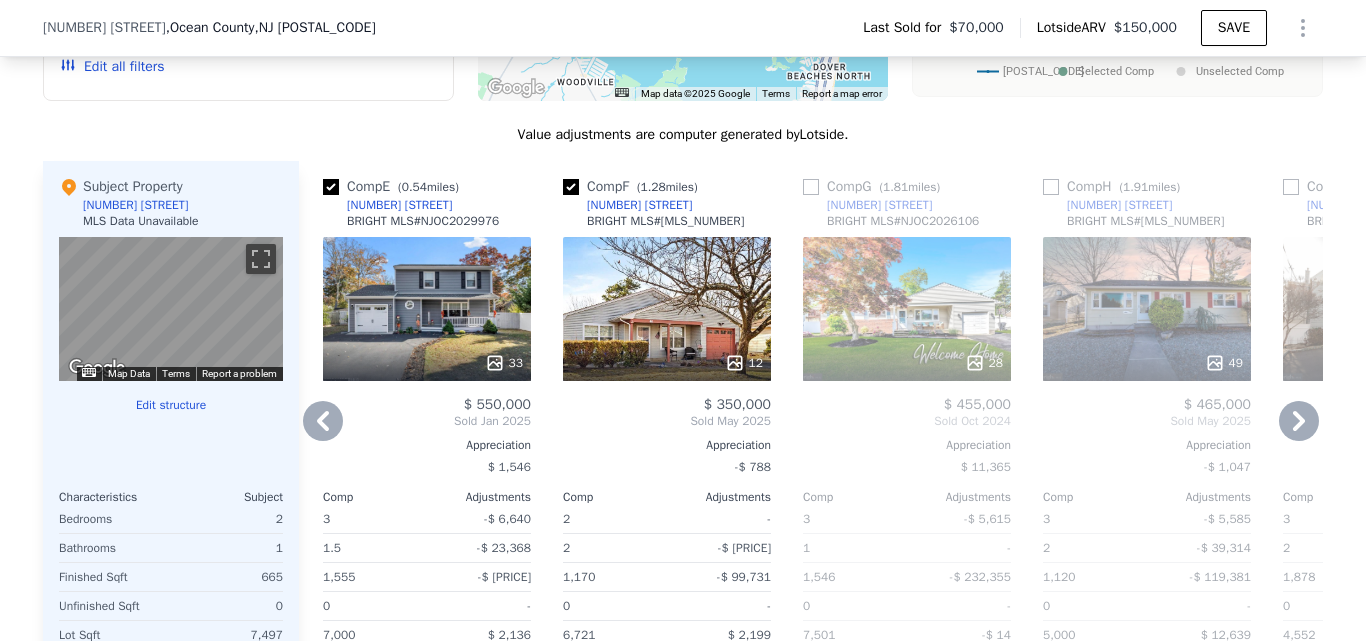 click 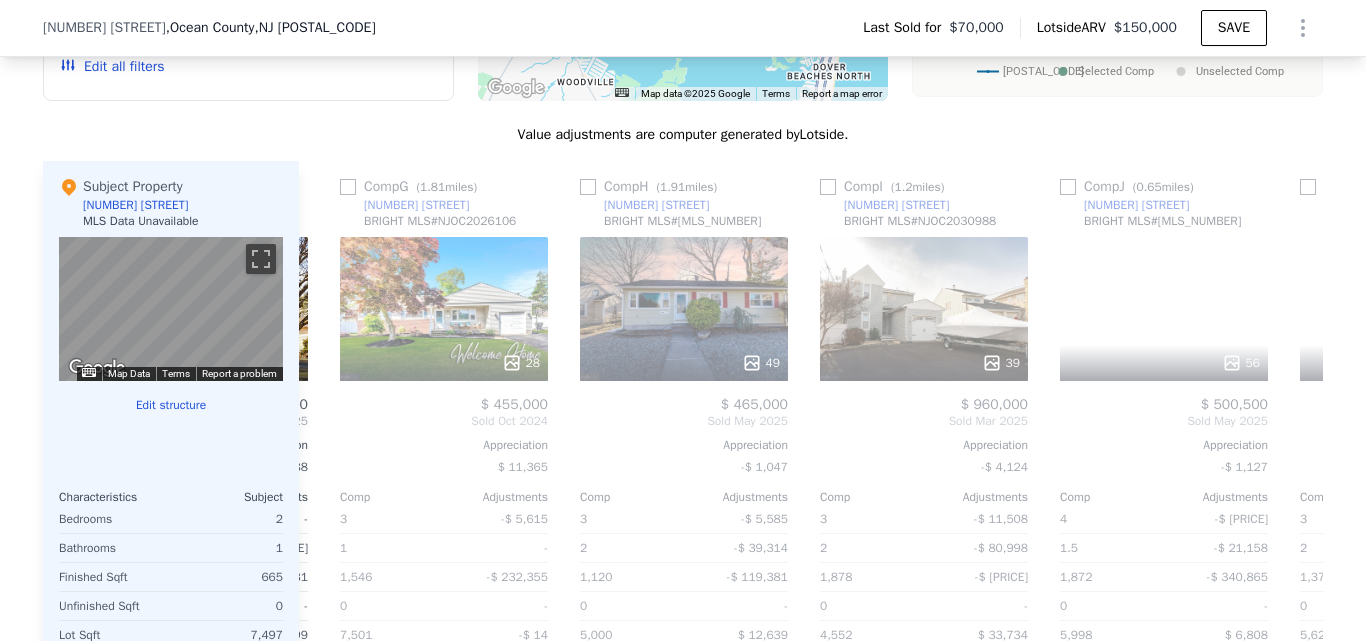 scroll, scrollTop: 0, scrollLeft: 1440, axis: horizontal 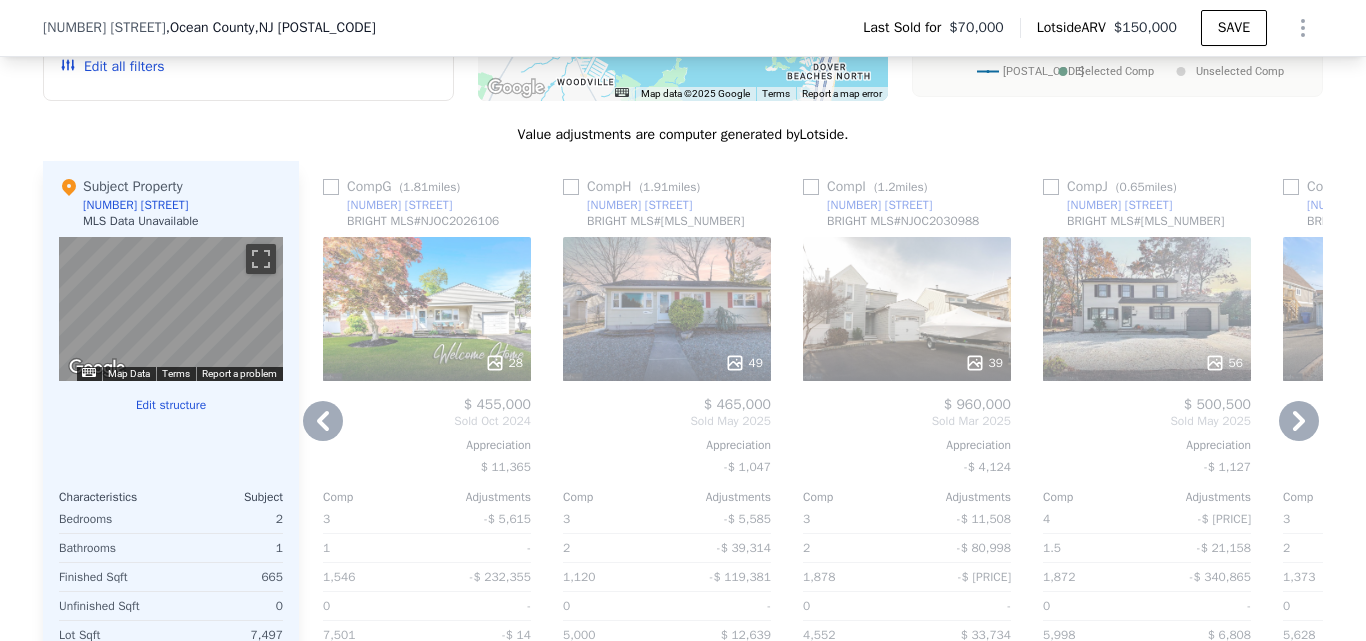 click 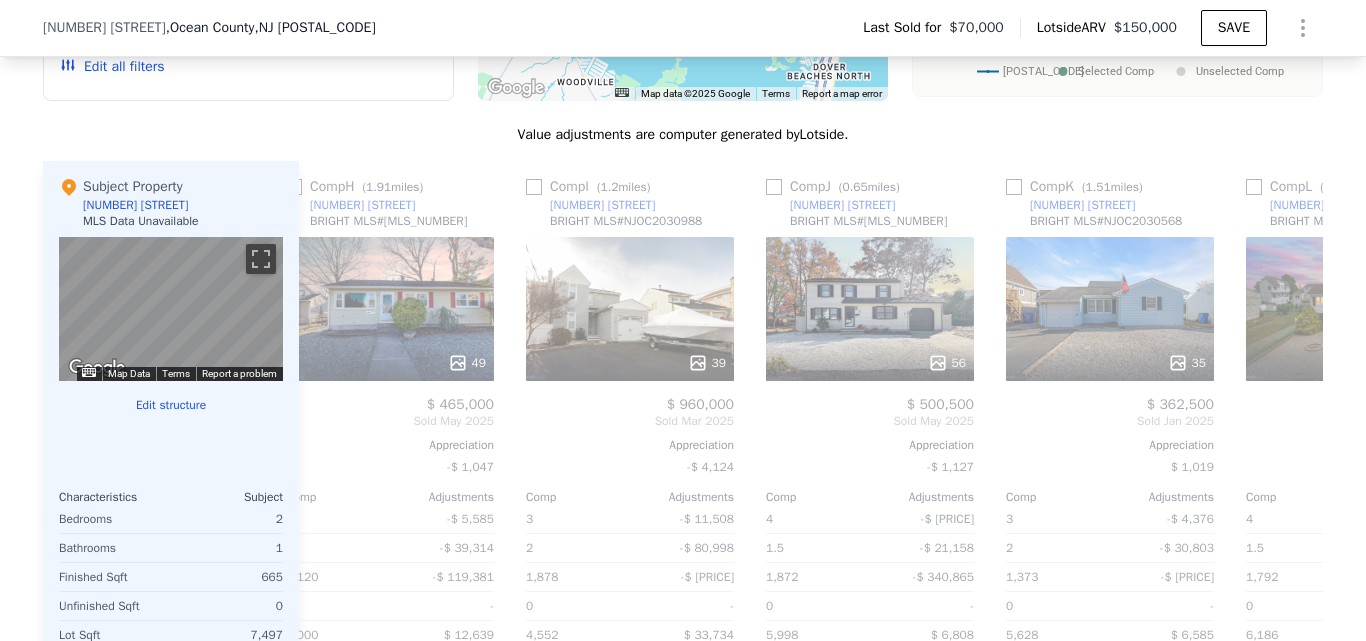scroll, scrollTop: 0, scrollLeft: 1904, axis: horizontal 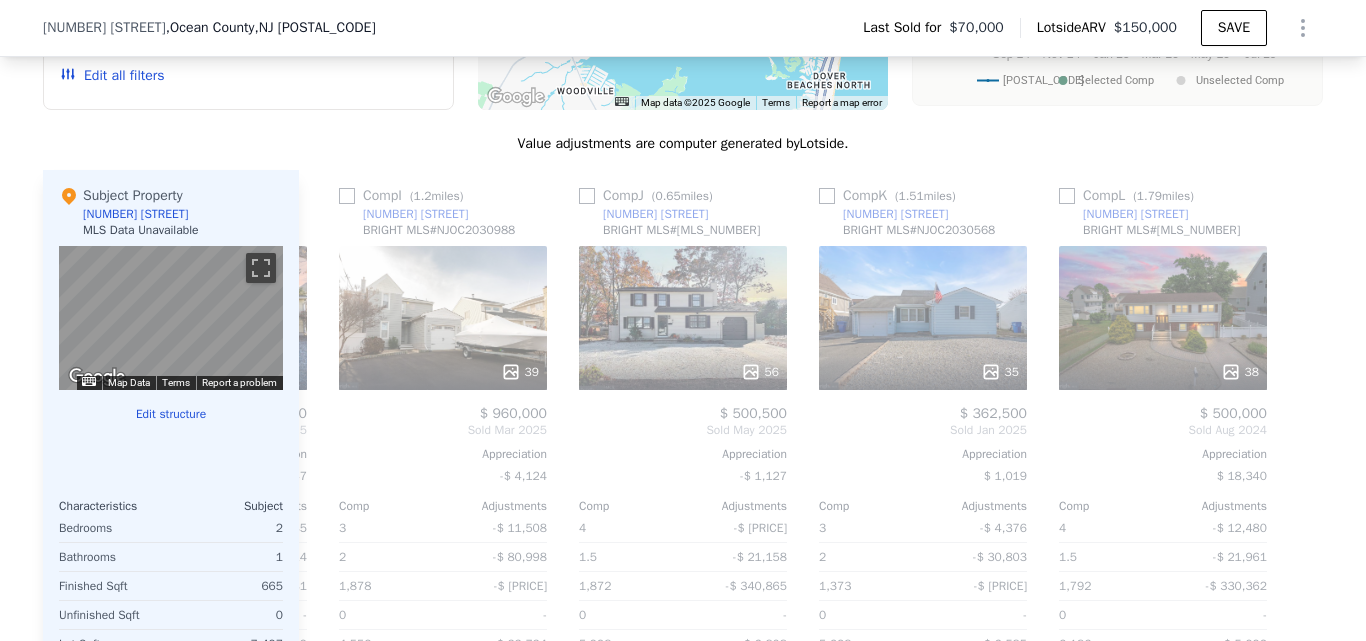 click on ",  [STATE]   [POSTAL_CODE]" at bounding box center [314, 27] 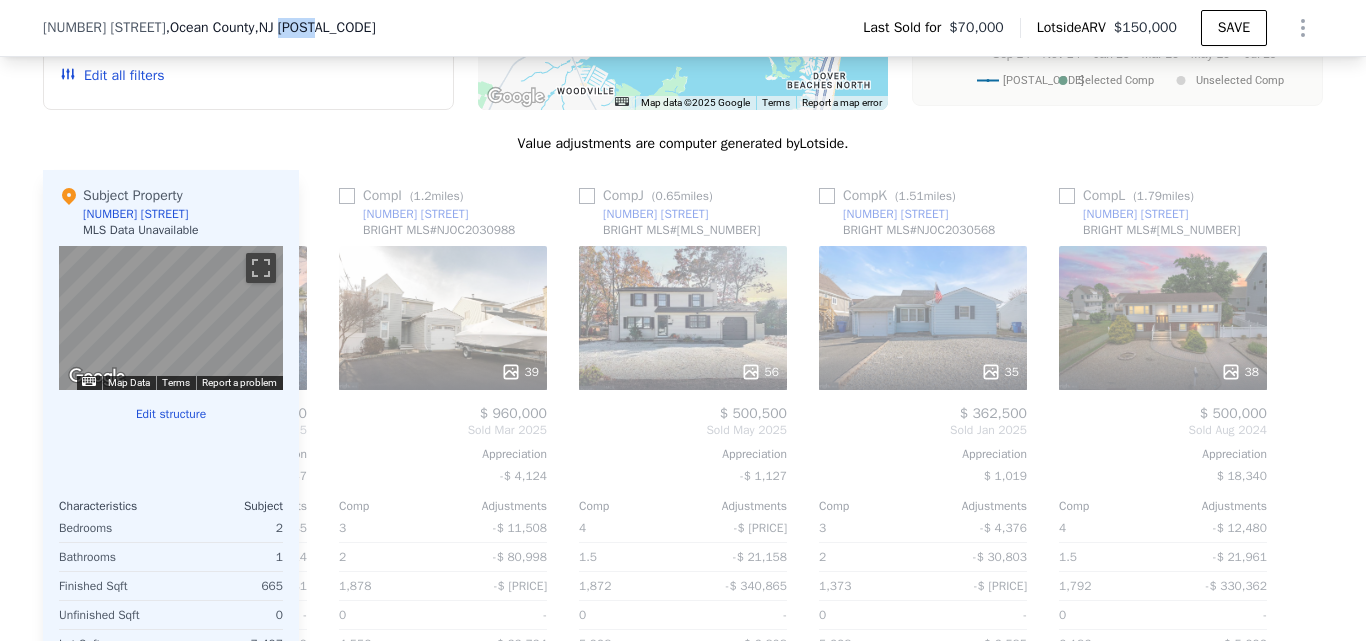 click on ",  [STATE]   [POSTAL_CODE]" at bounding box center [314, 27] 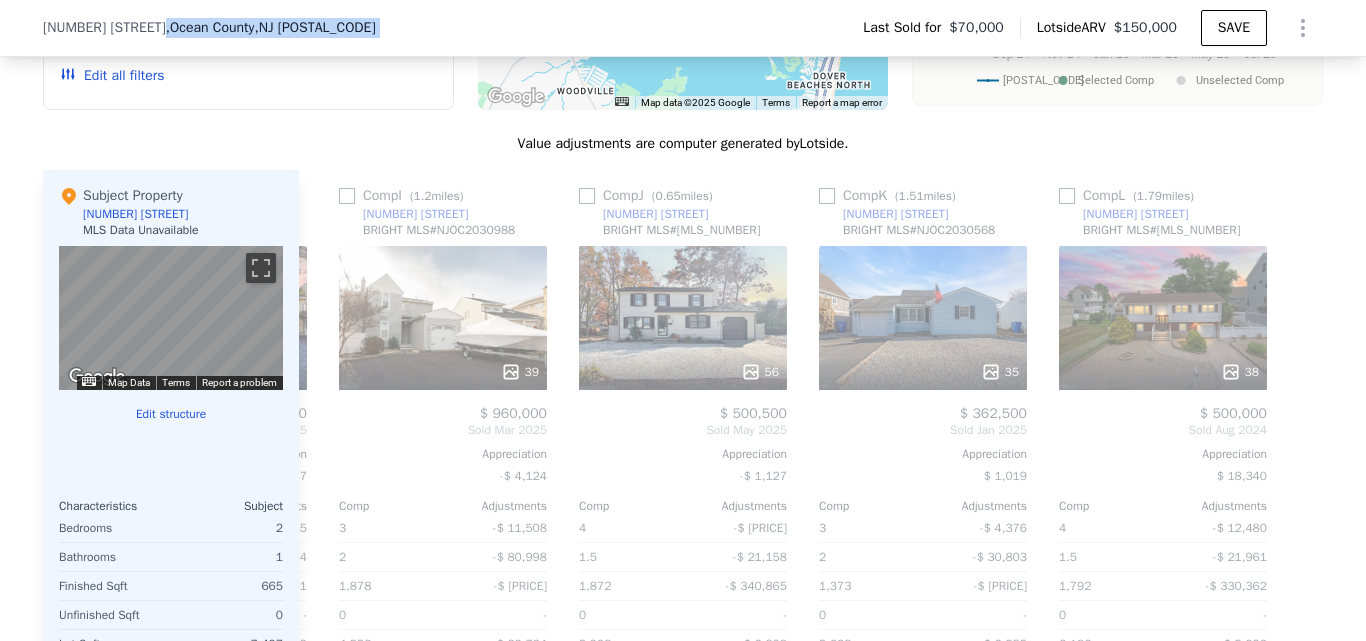 click on ",  [STATE]   [POSTAL_CODE]" at bounding box center [314, 27] 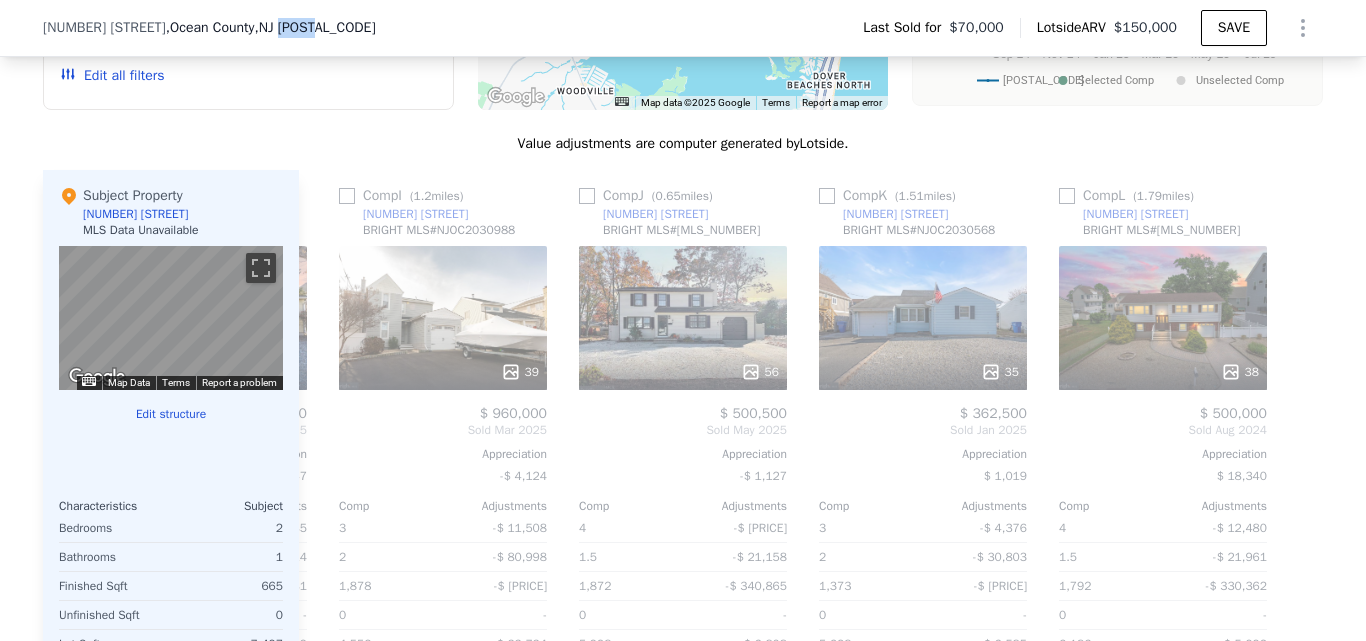 click on ",  [STATE]   [POSTAL_CODE]" at bounding box center [314, 27] 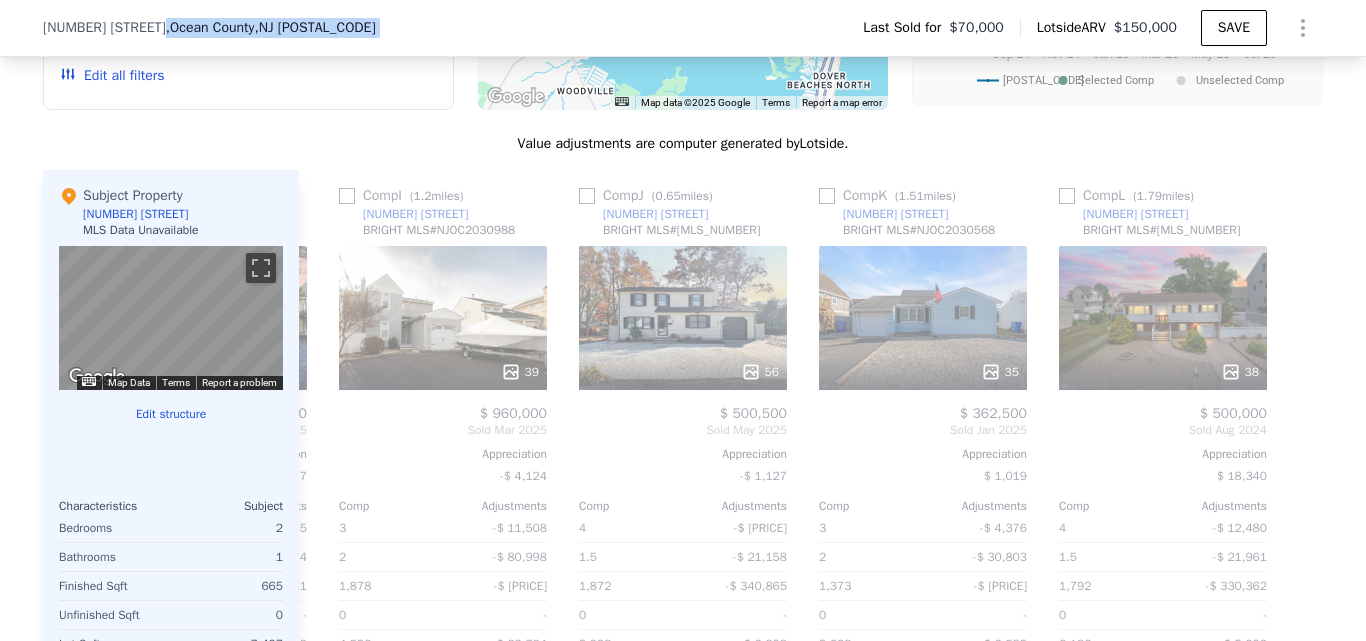 click on ",  [STATE]   [POSTAL_CODE]" at bounding box center [314, 27] 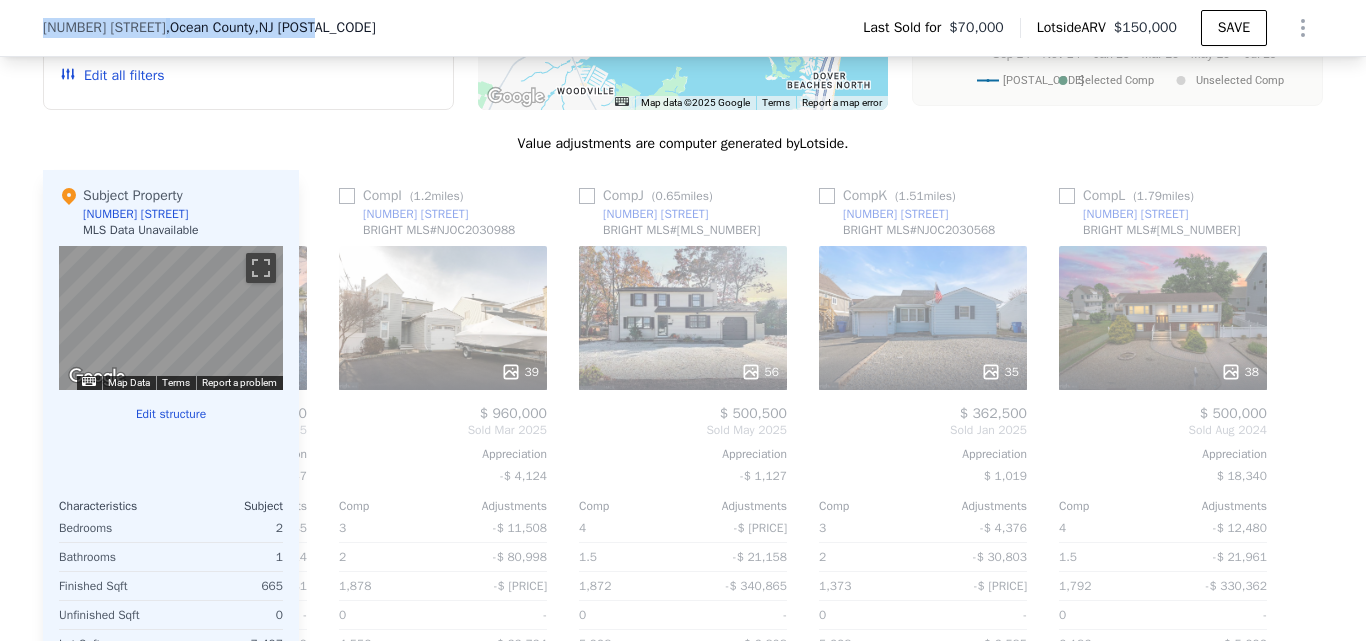 drag, startPoint x: 32, startPoint y: 27, endPoint x: 301, endPoint y: 32, distance: 269.04648 